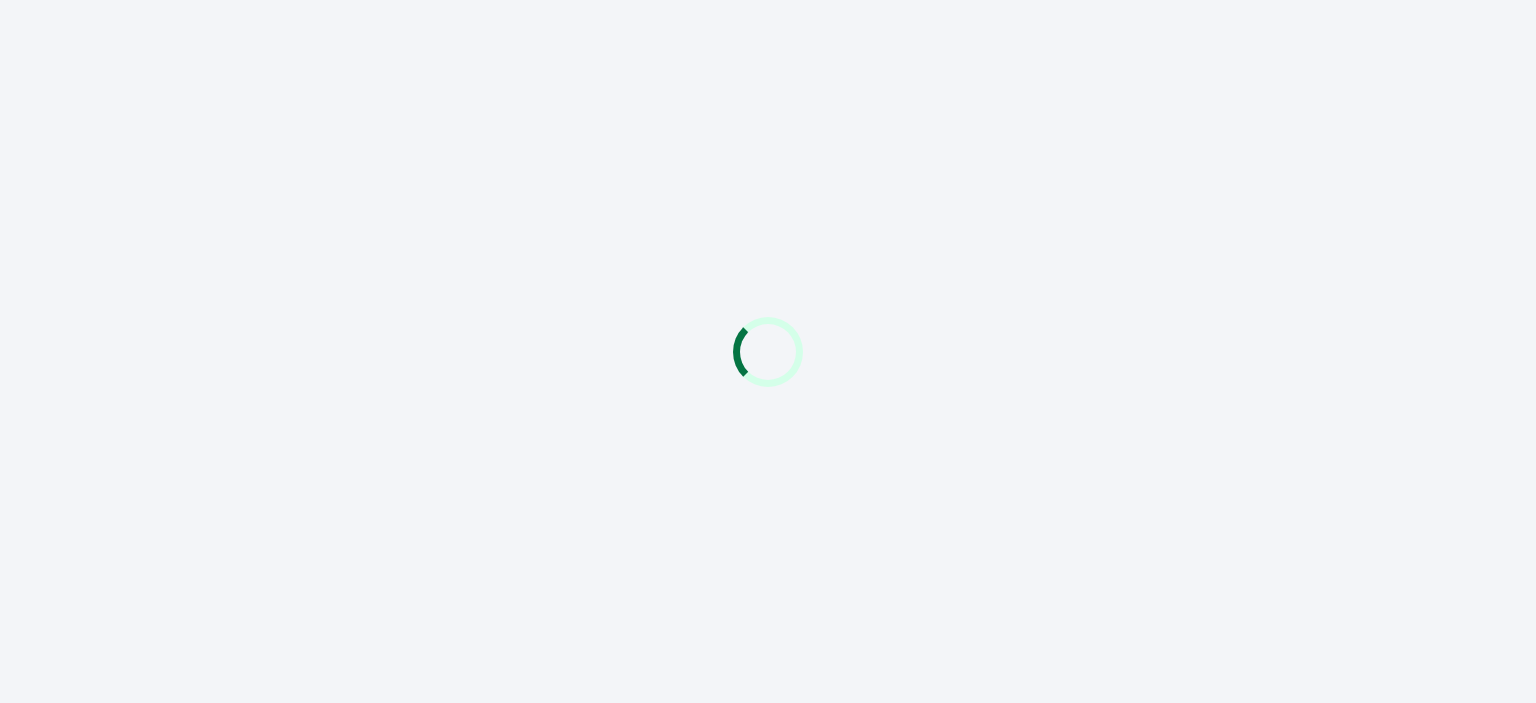 scroll, scrollTop: 0, scrollLeft: 0, axis: both 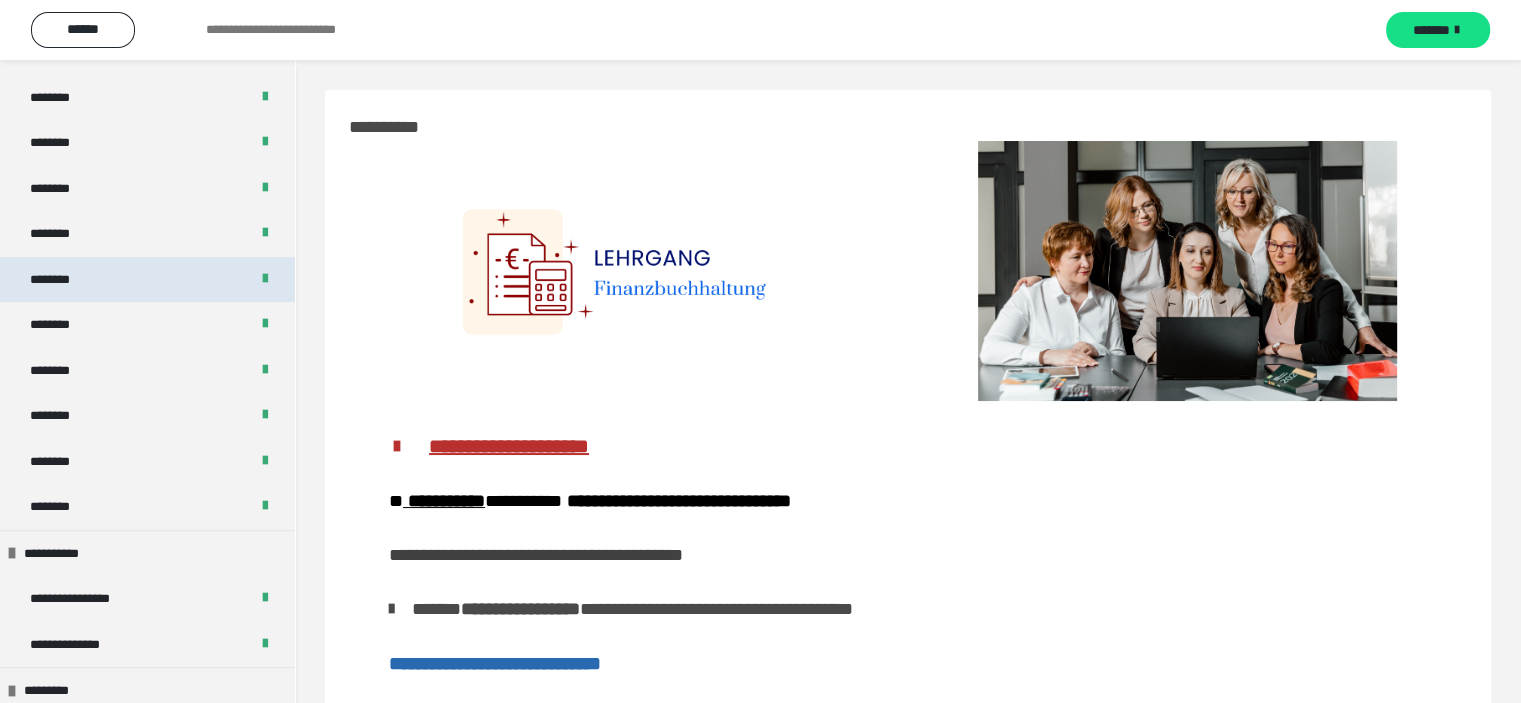 click on "********" at bounding box center [61, 280] 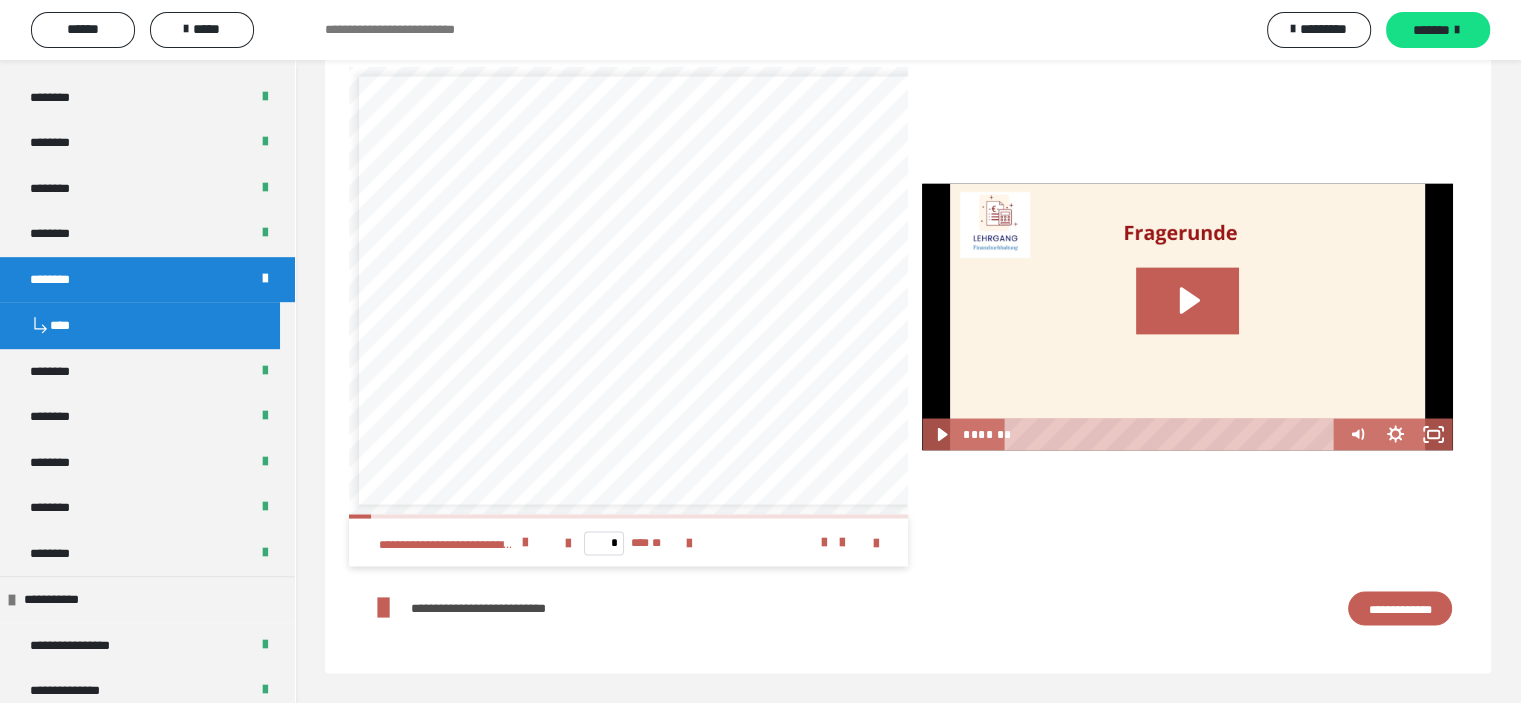 scroll, scrollTop: 3628, scrollLeft: 0, axis: vertical 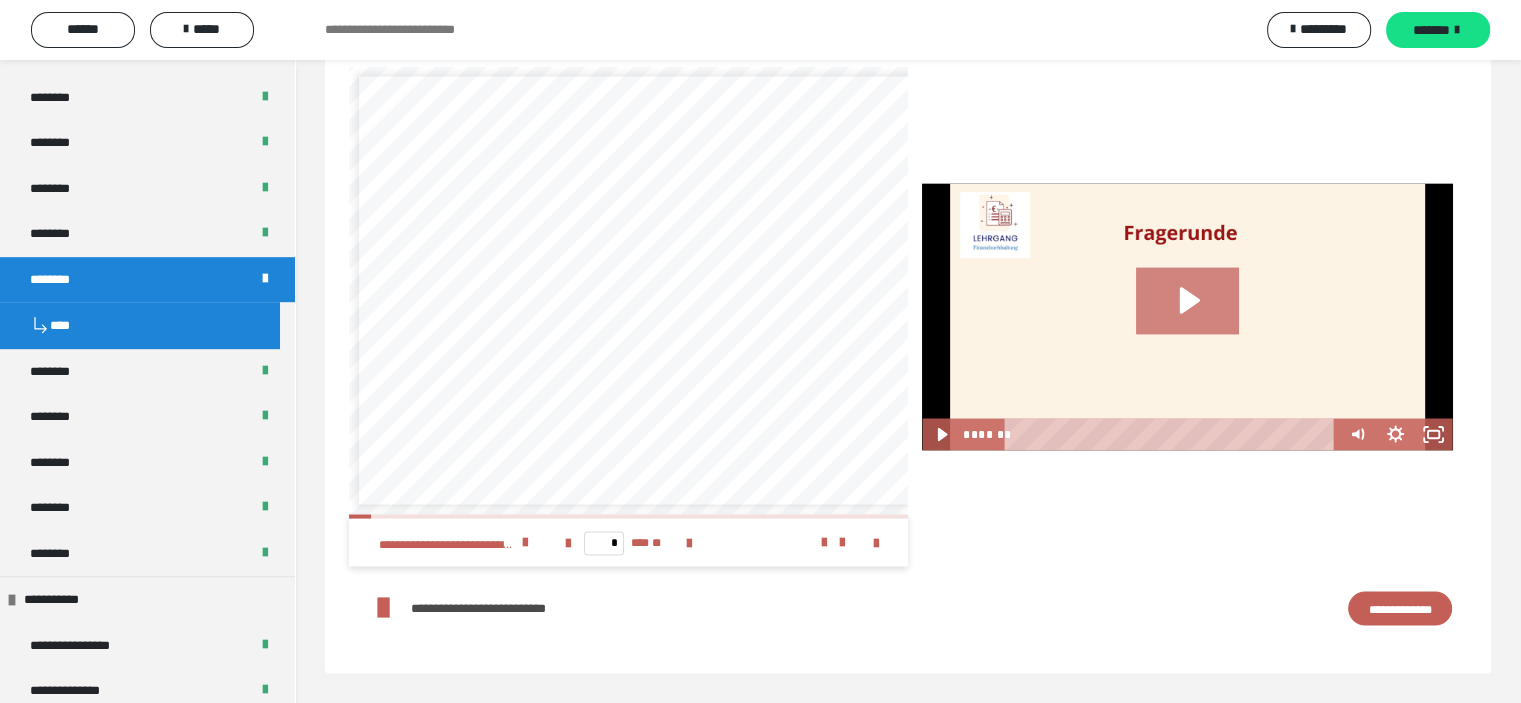 click 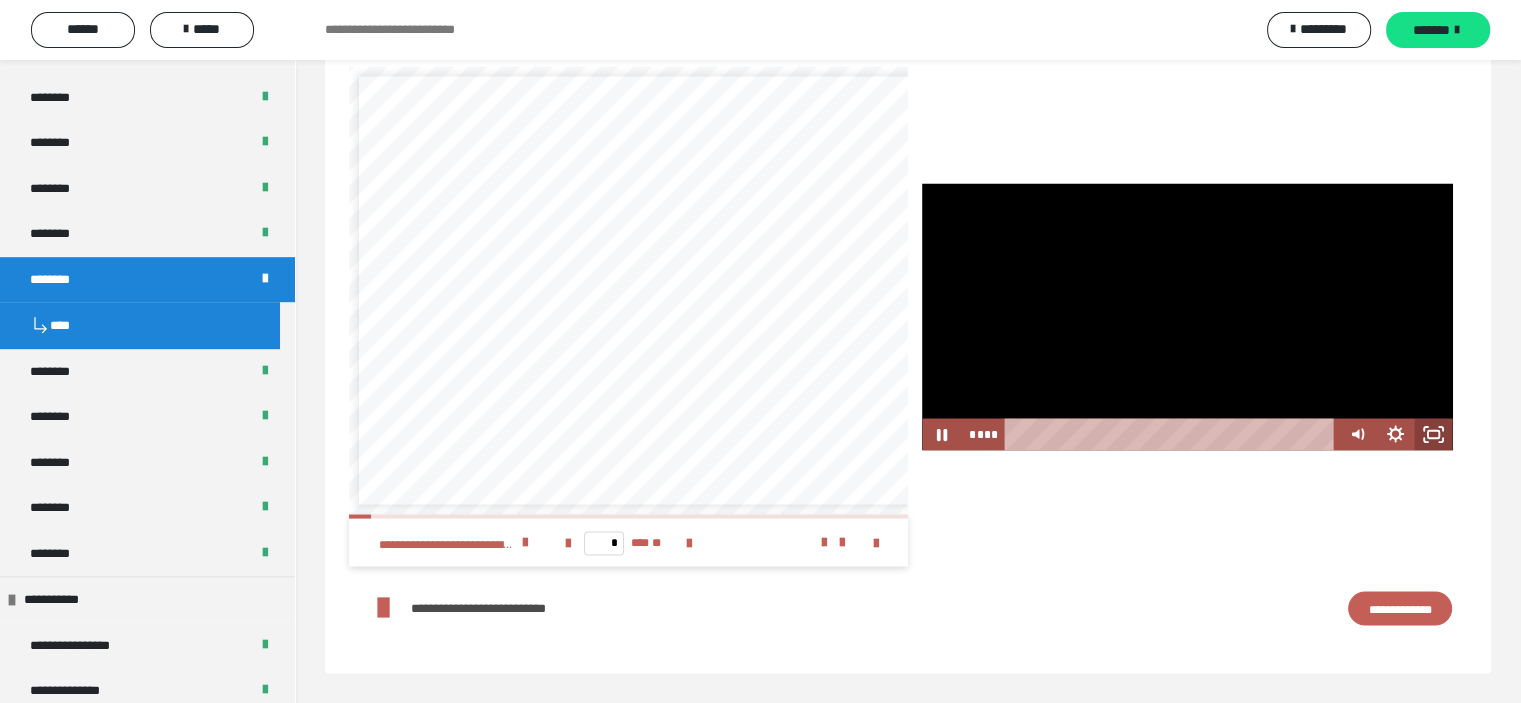 click 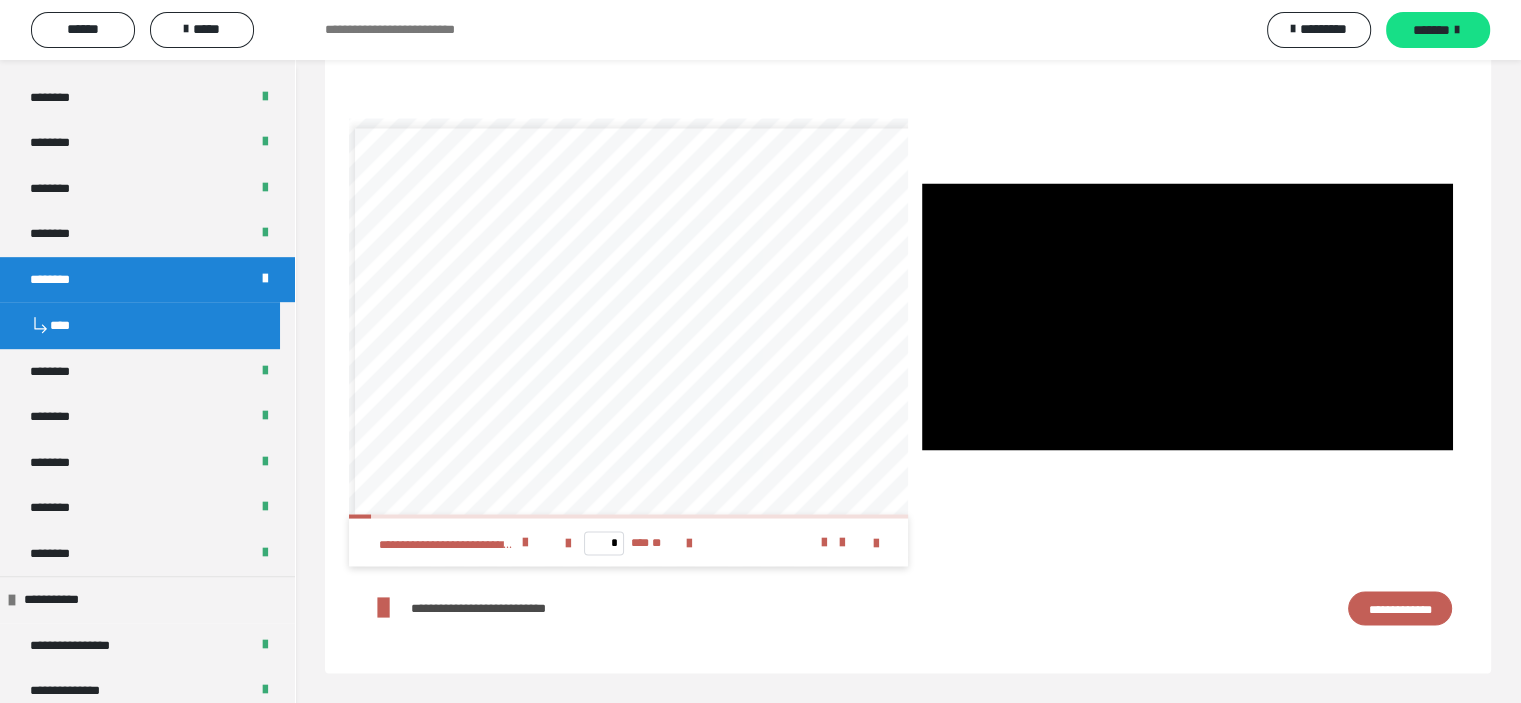scroll, scrollTop: 3488, scrollLeft: 0, axis: vertical 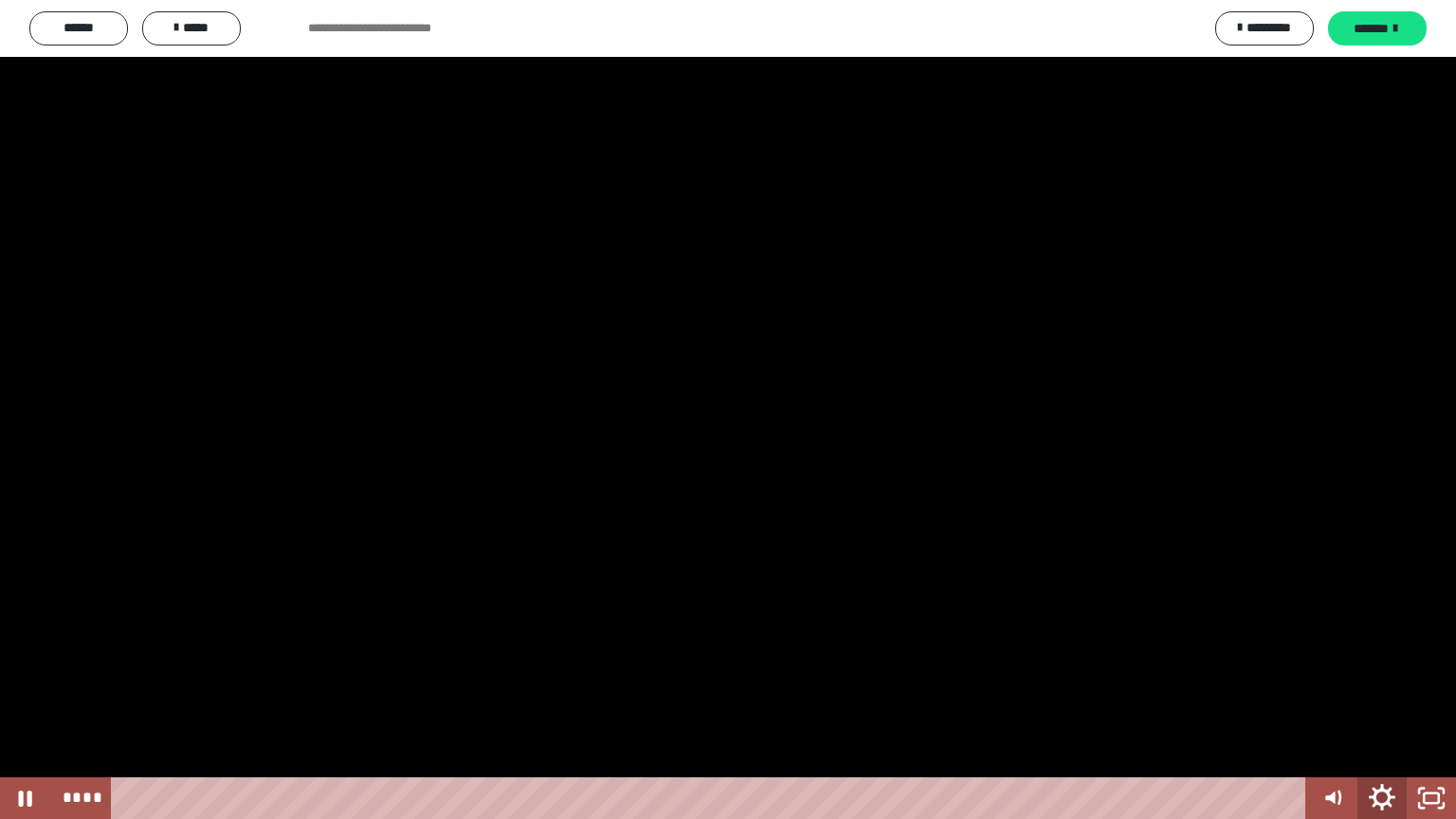 click 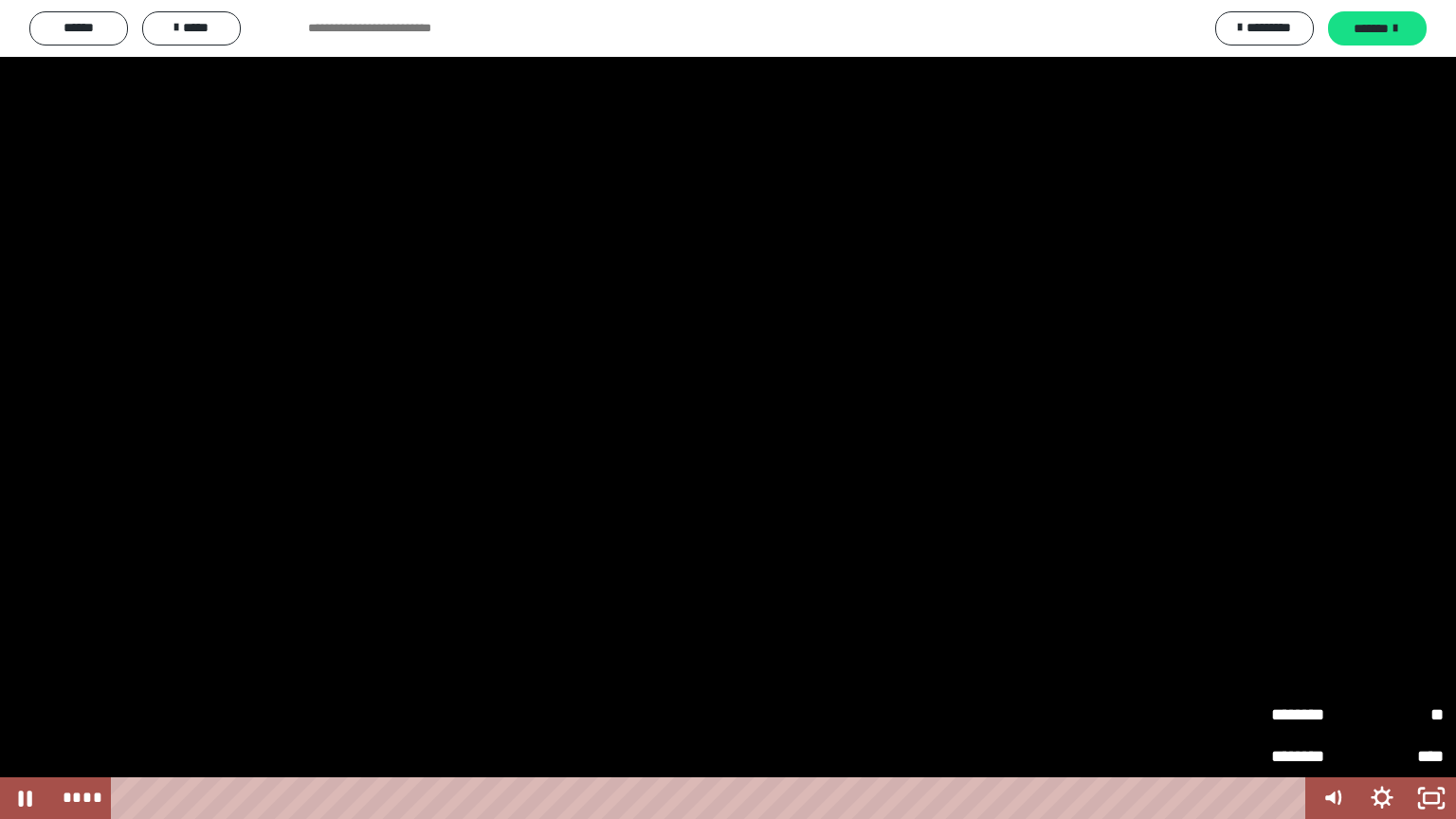 click on "********" at bounding box center (1314, 715) 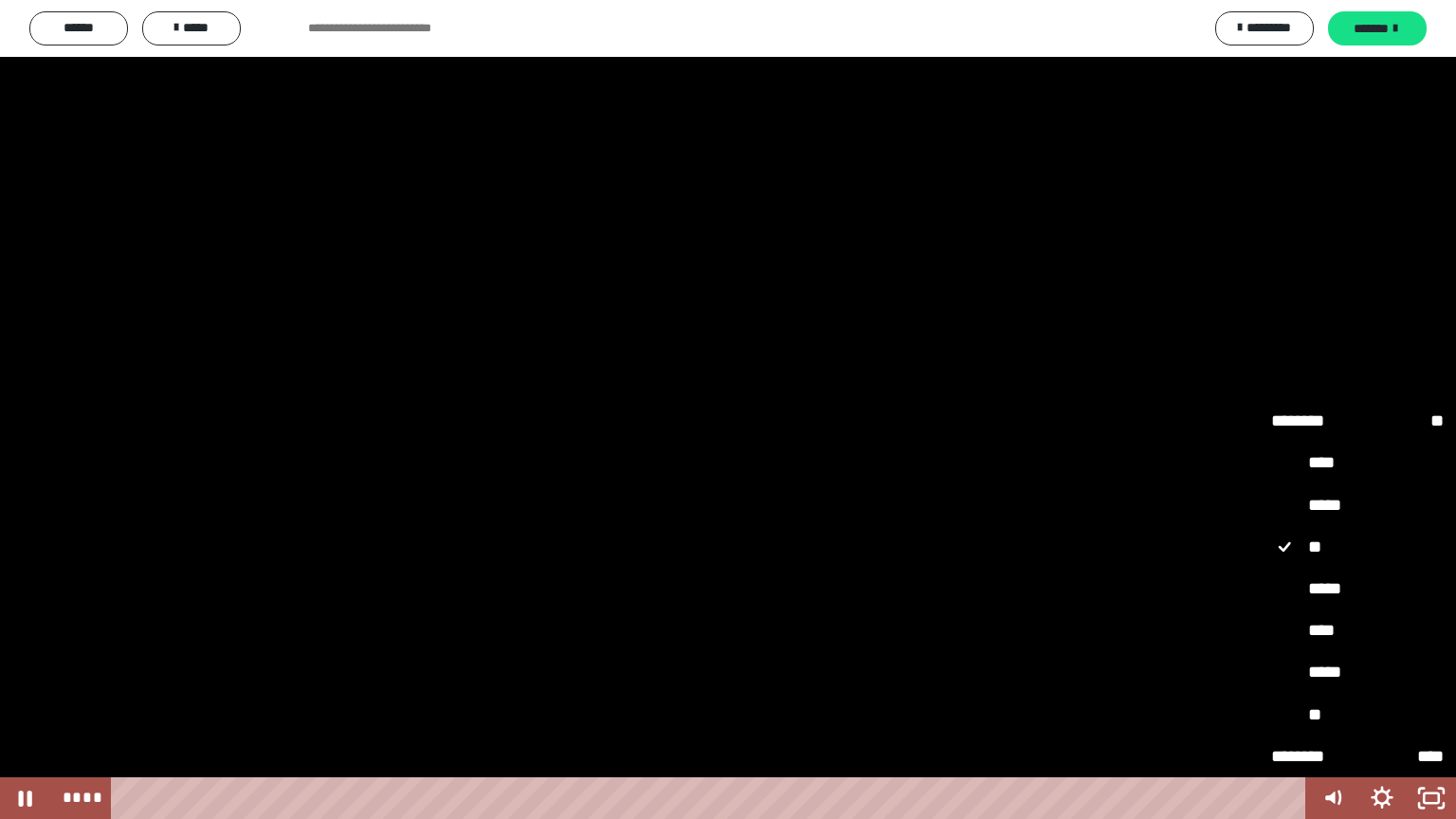 click on "*****" at bounding box center (1357, 590) 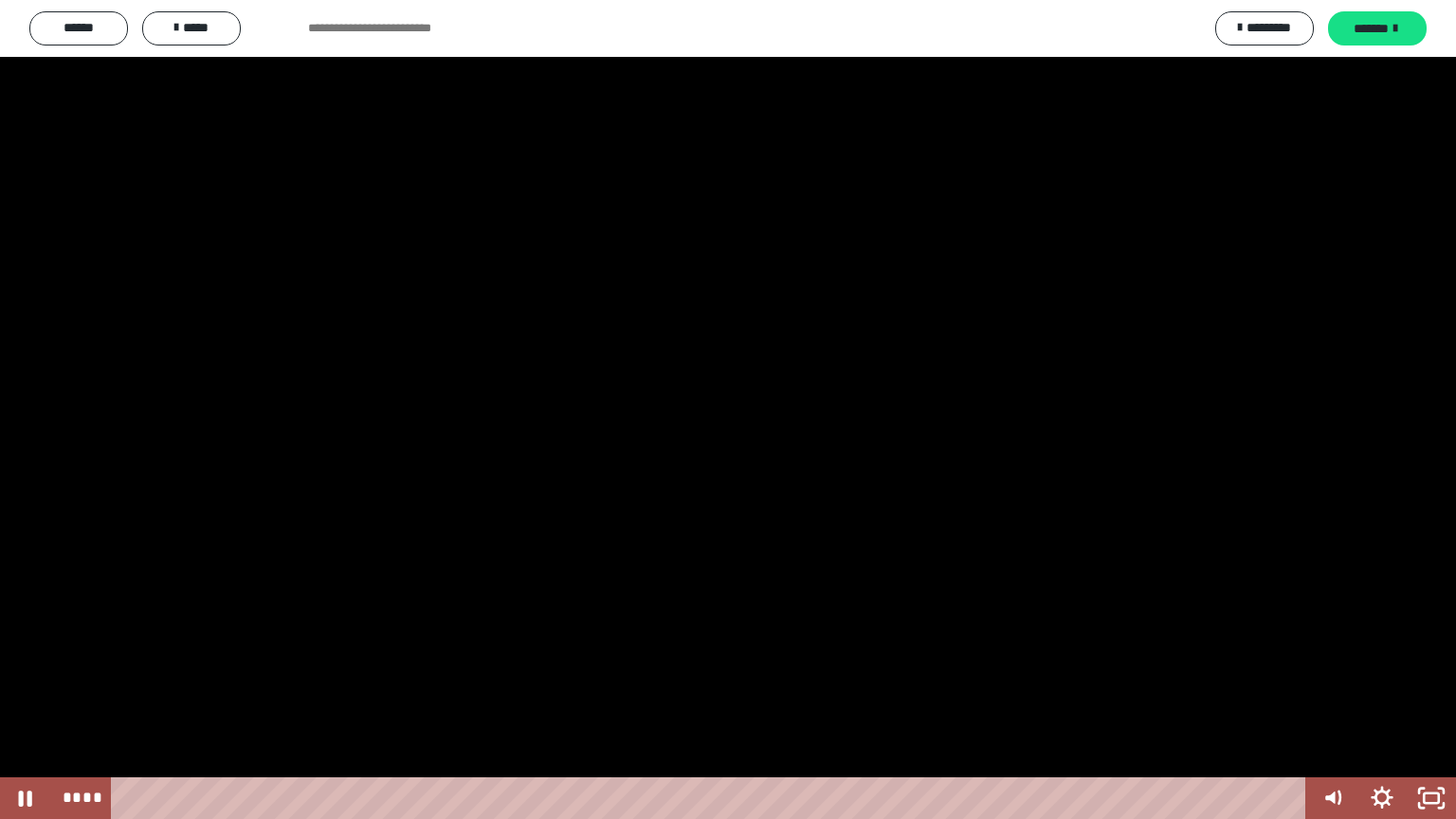 click at bounding box center (728, 410) 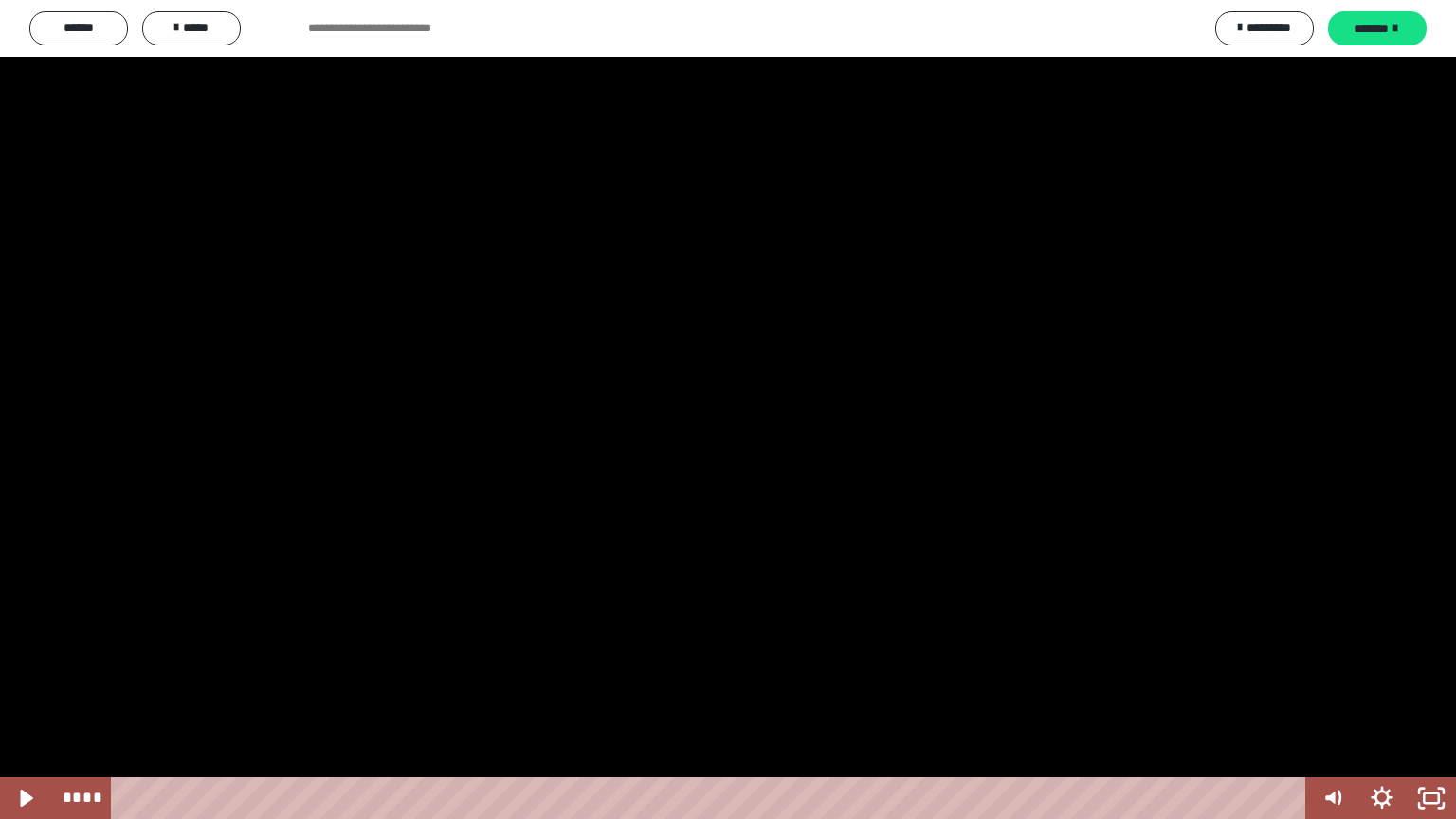 click at bounding box center [728, 410] 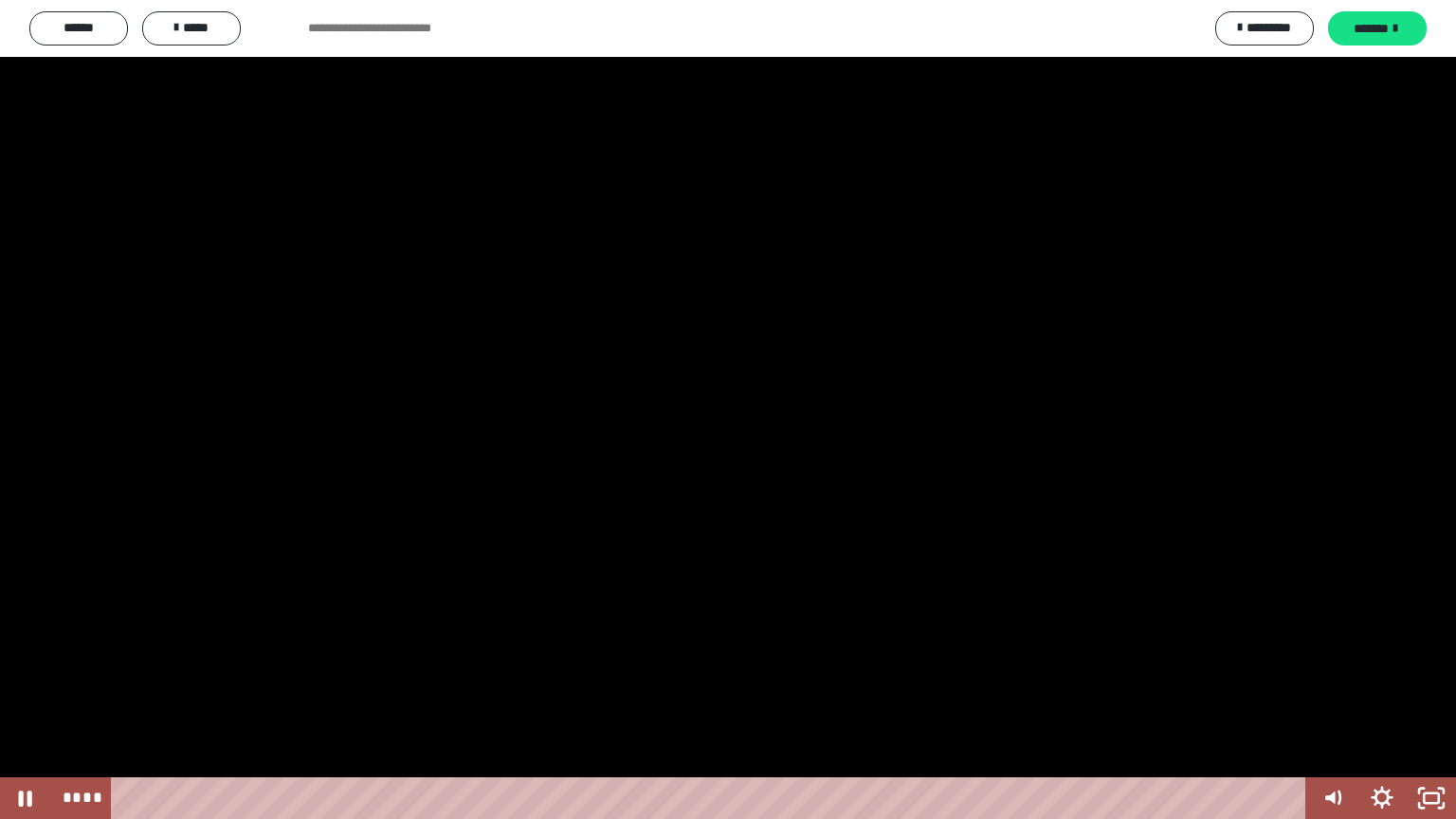 click at bounding box center [728, 410] 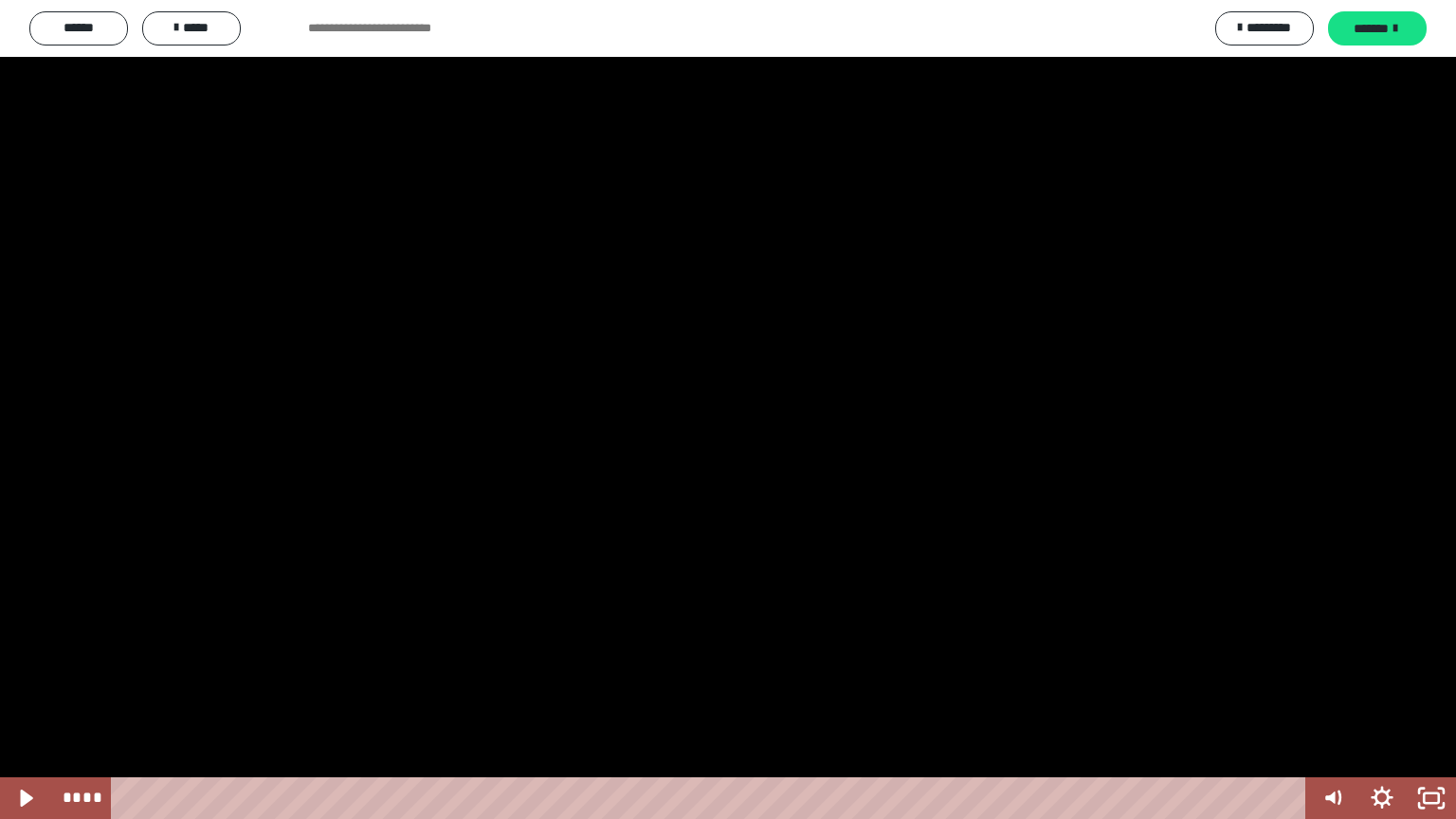 click at bounding box center (728, 410) 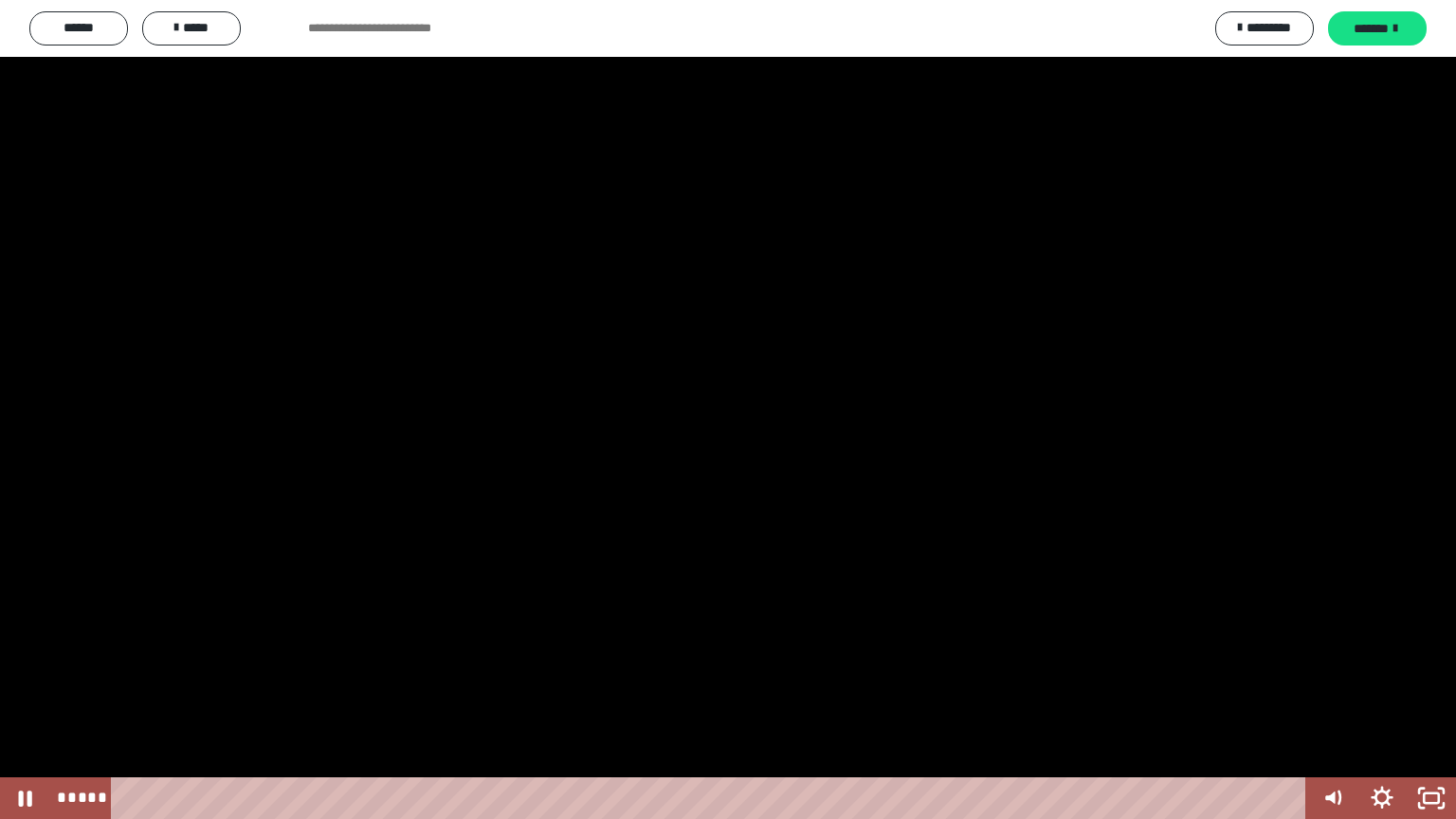 click at bounding box center [728, 410] 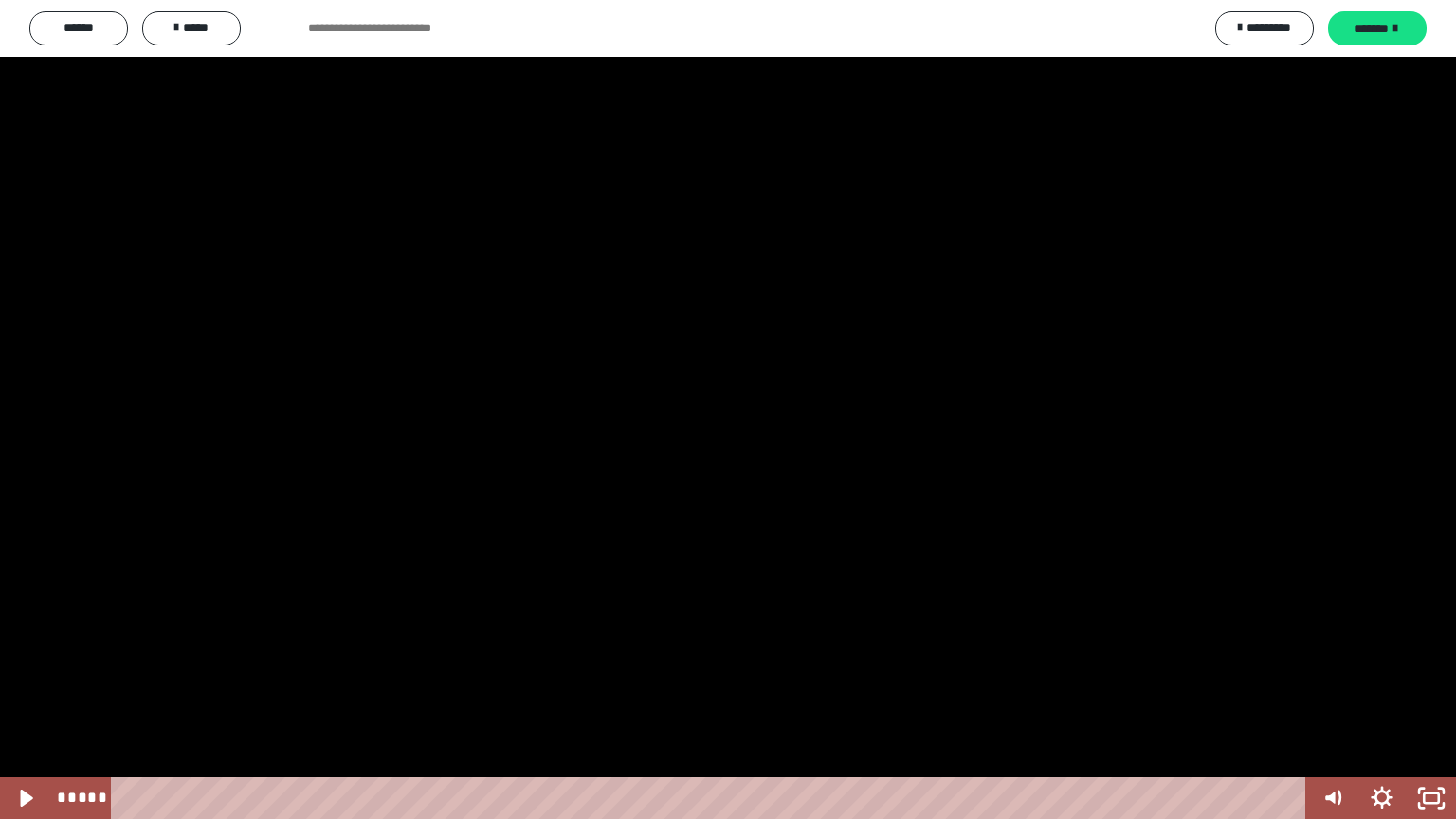 click at bounding box center [728, 410] 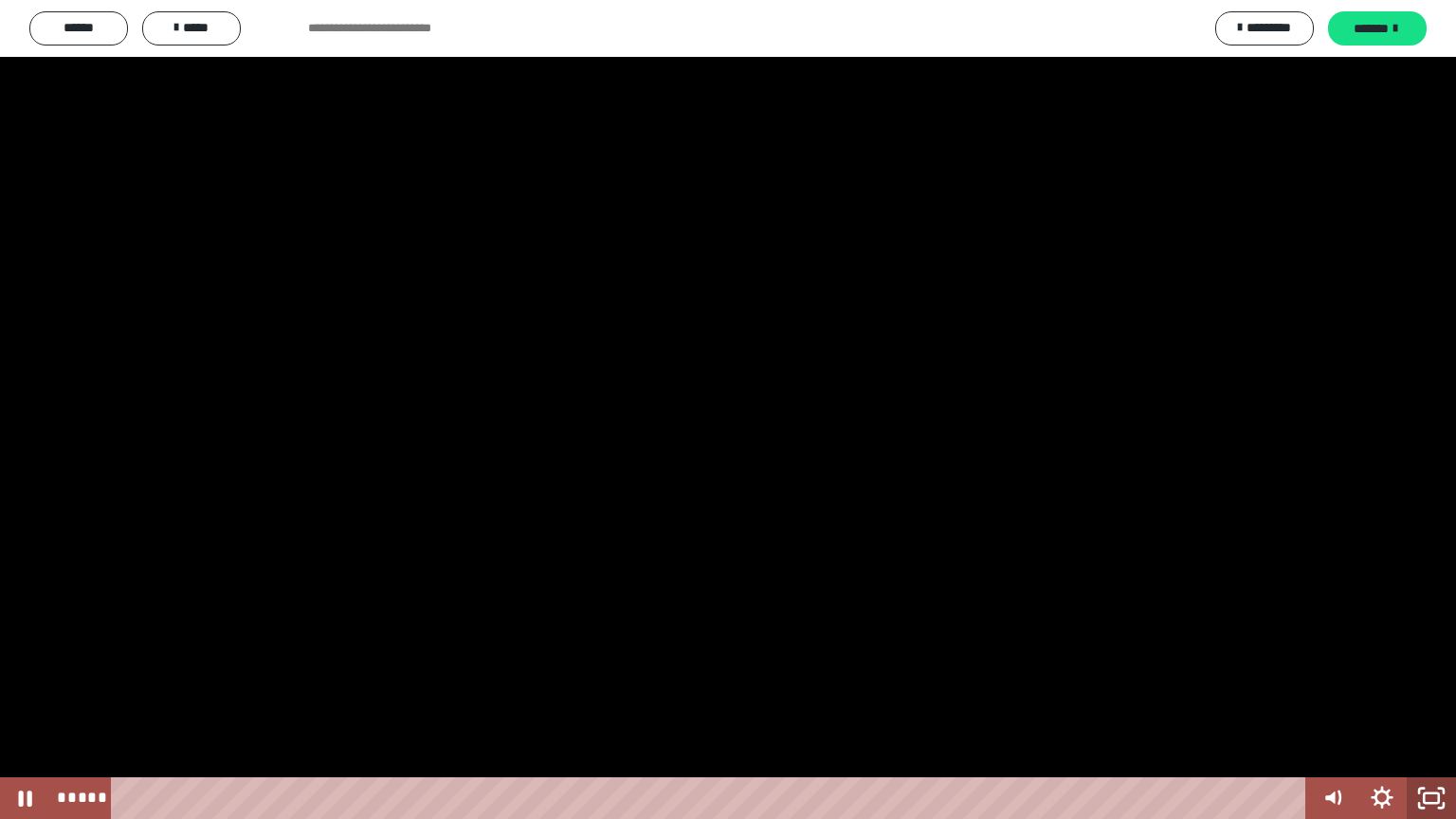 click 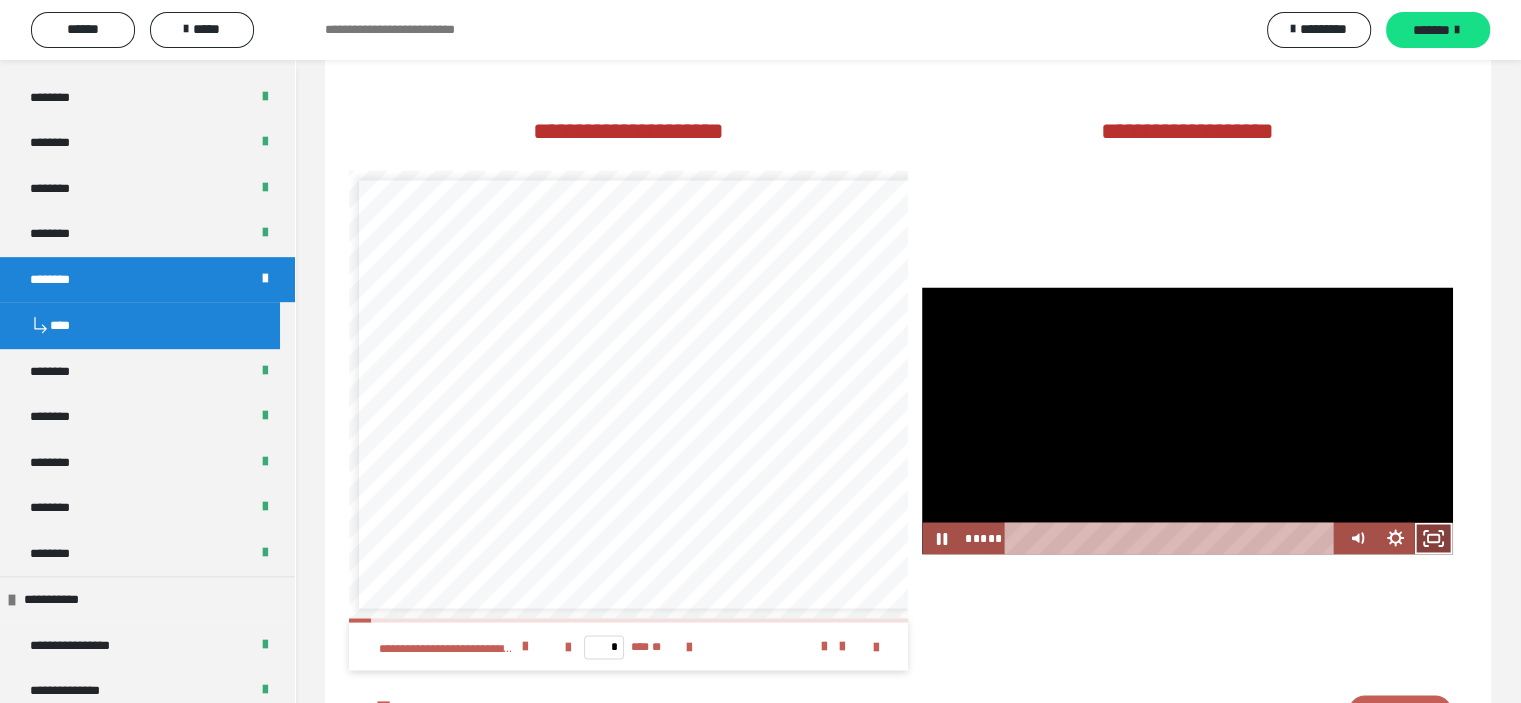 click 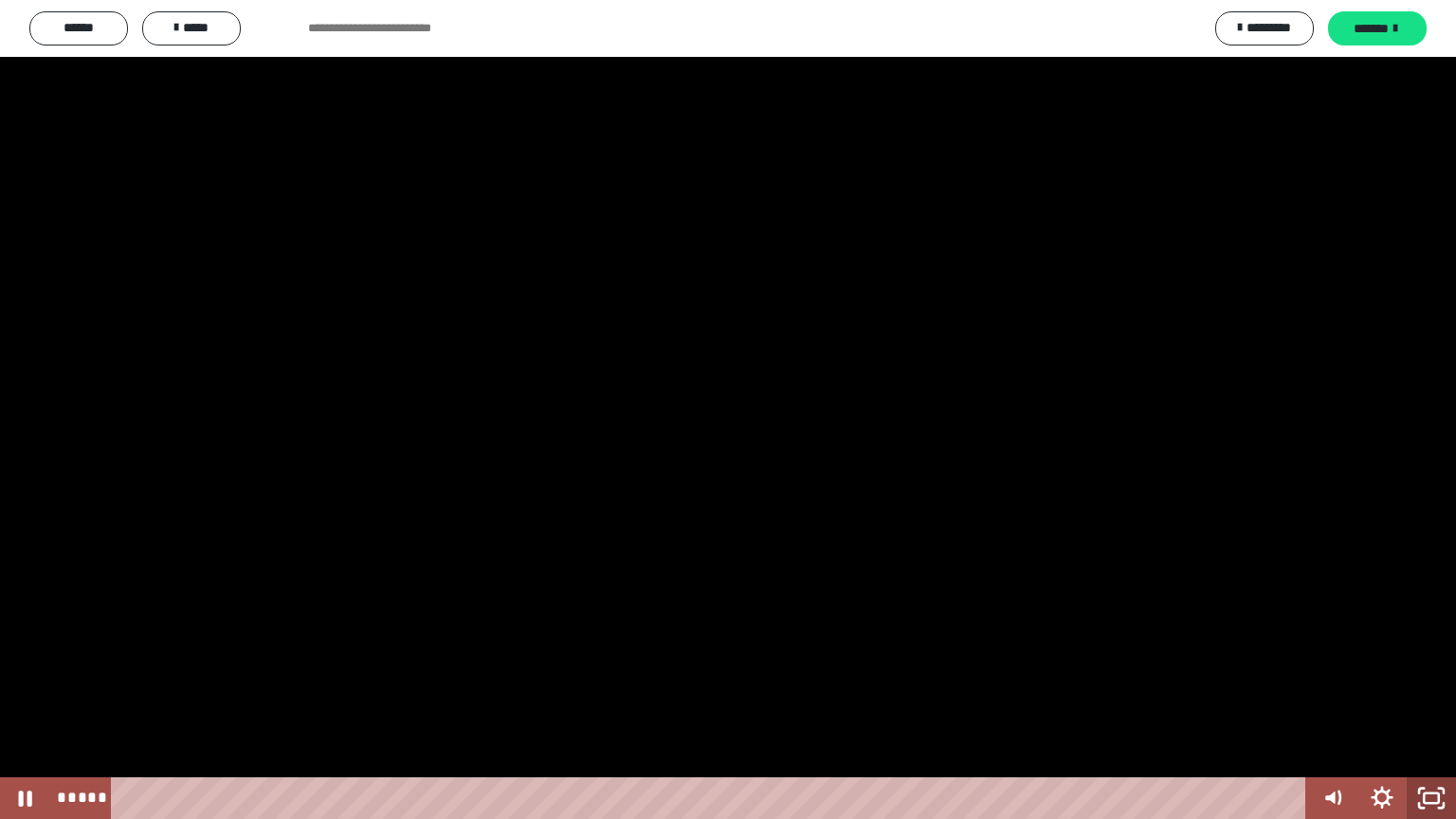 click 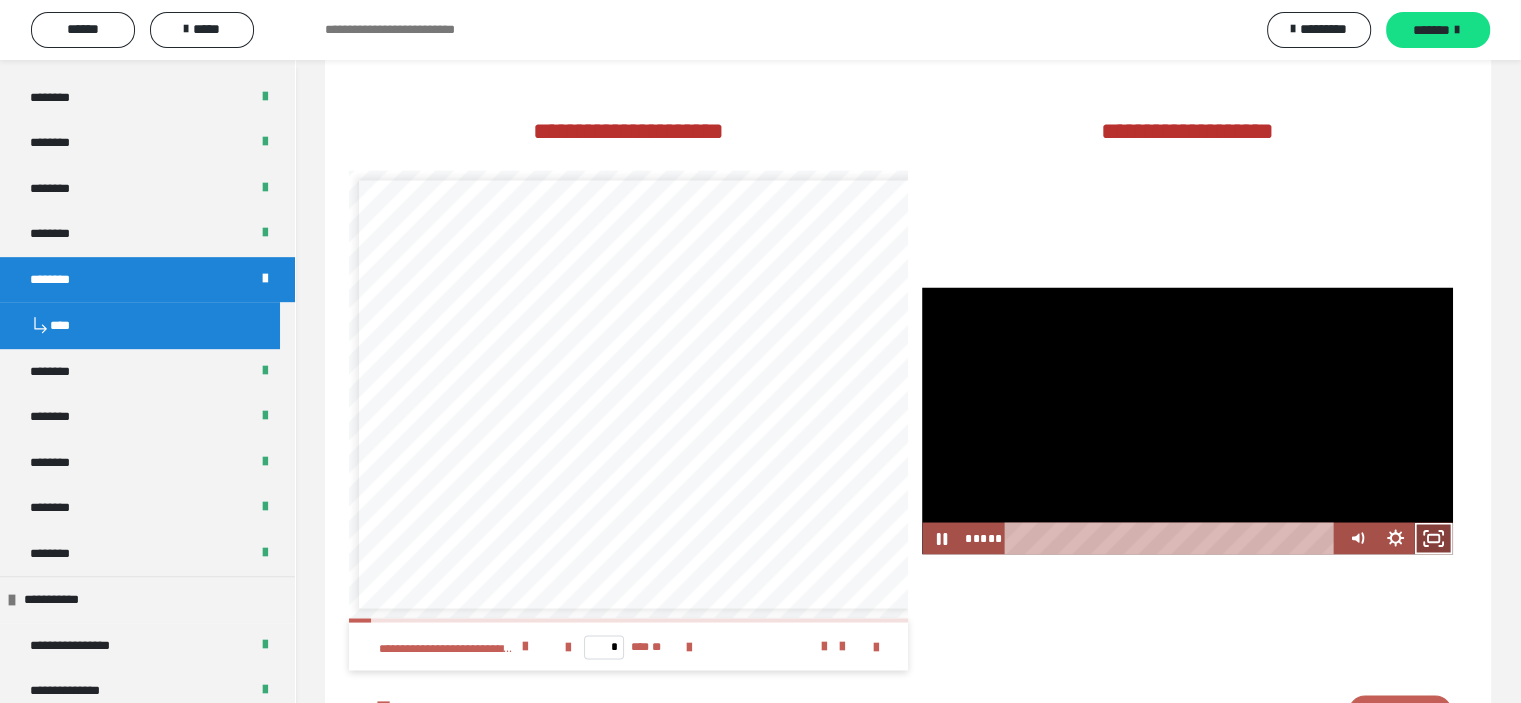 click 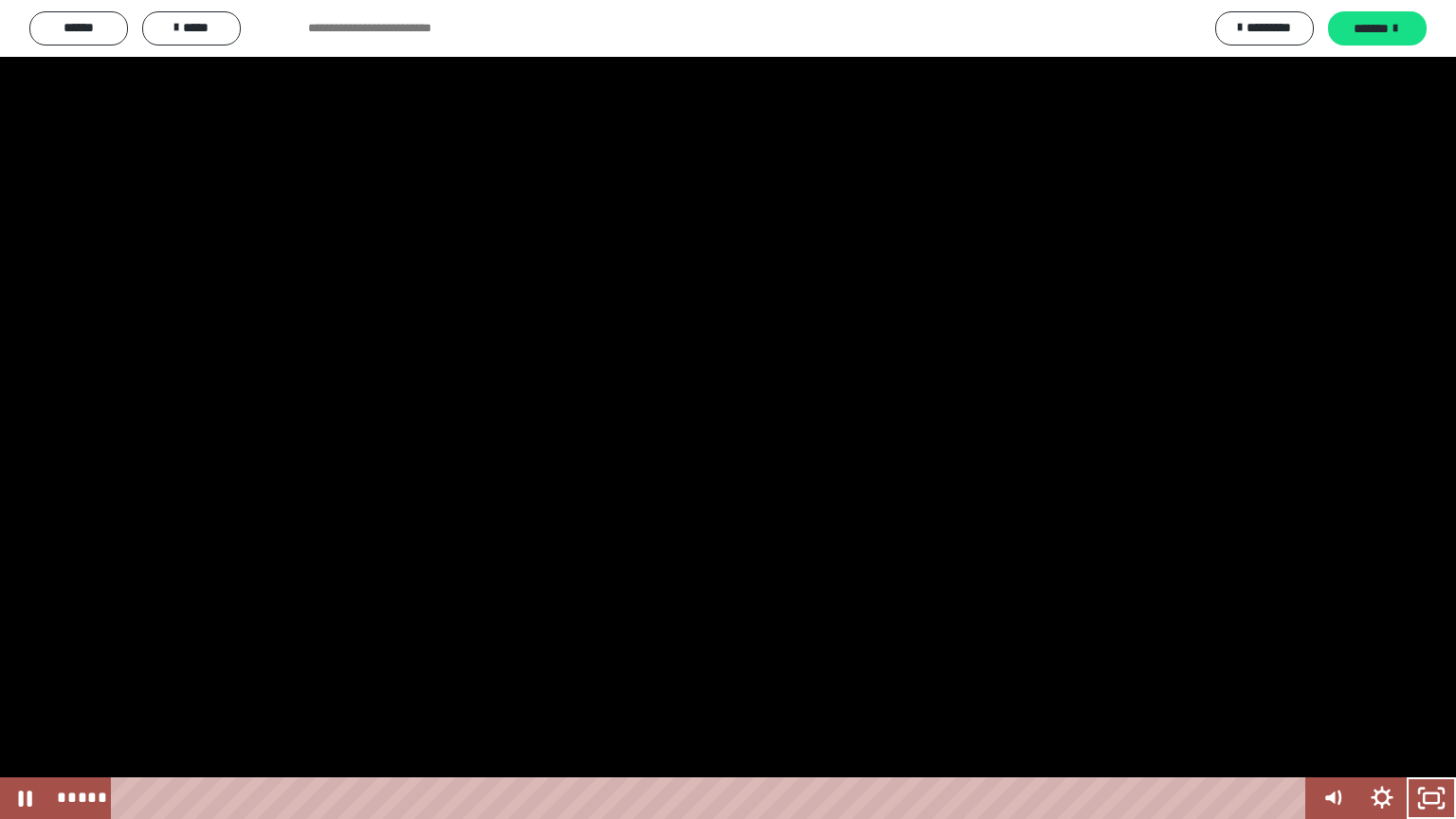 click at bounding box center (728, 410) 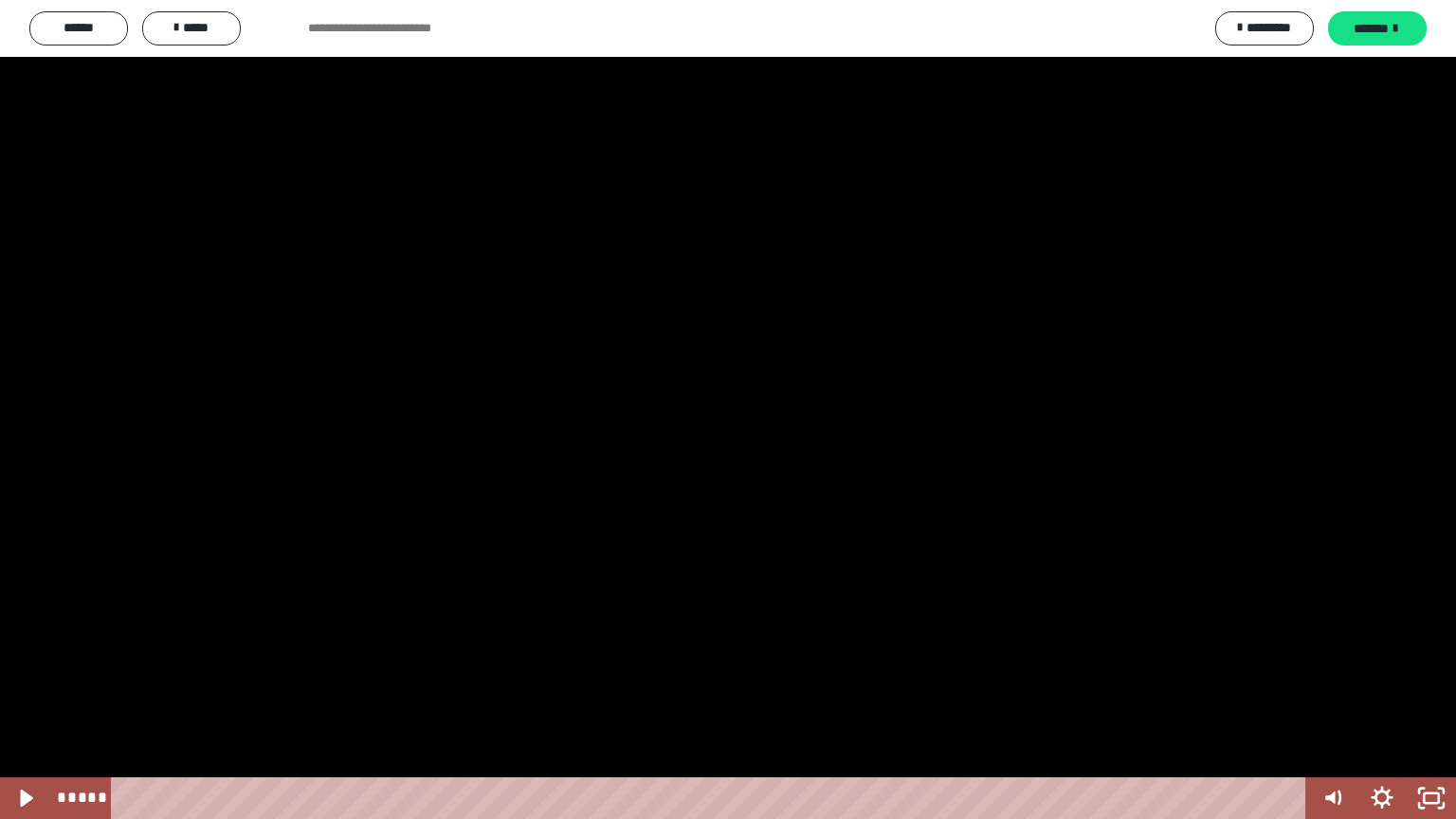 click at bounding box center [728, 410] 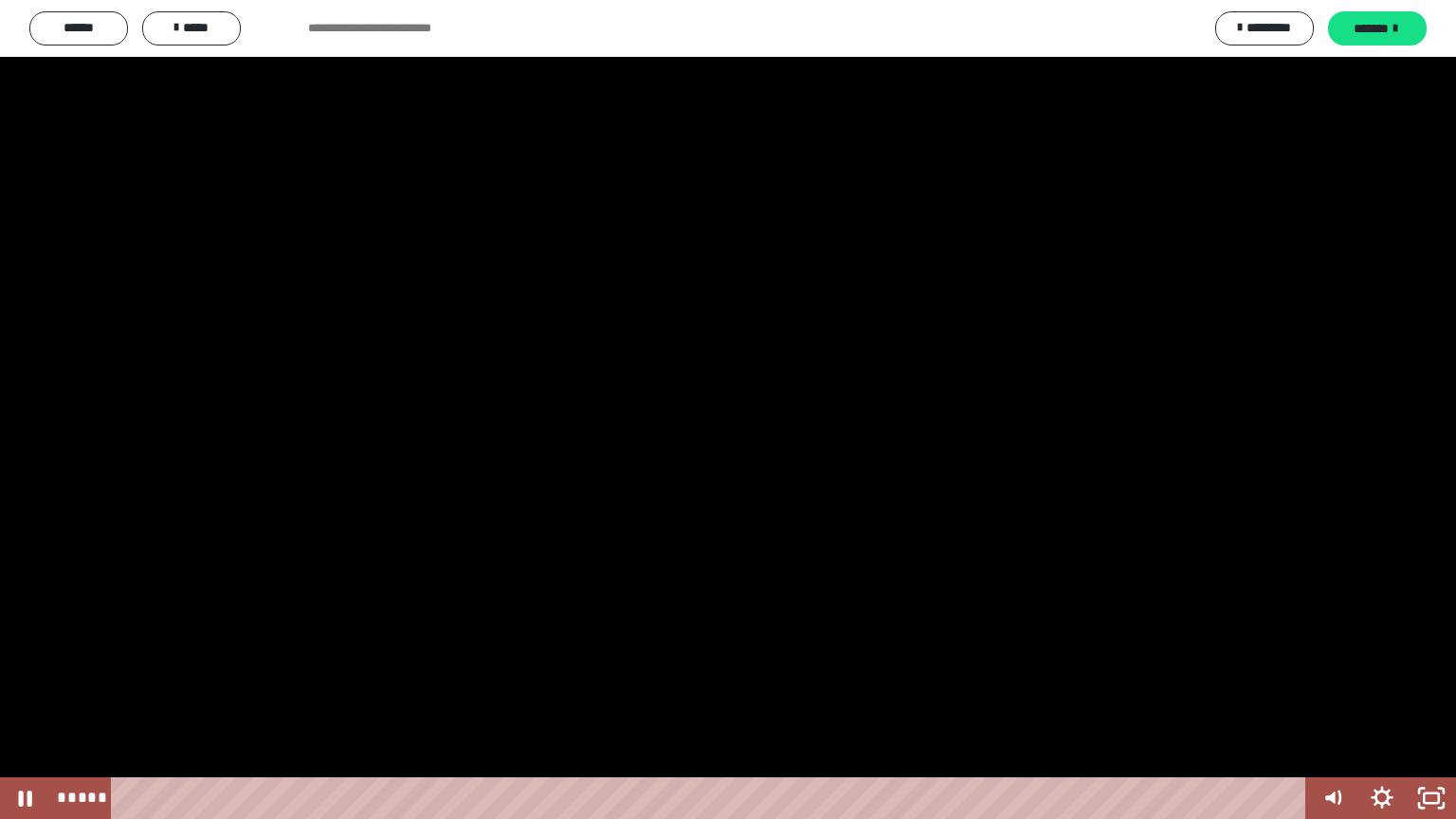 click at bounding box center (728, 410) 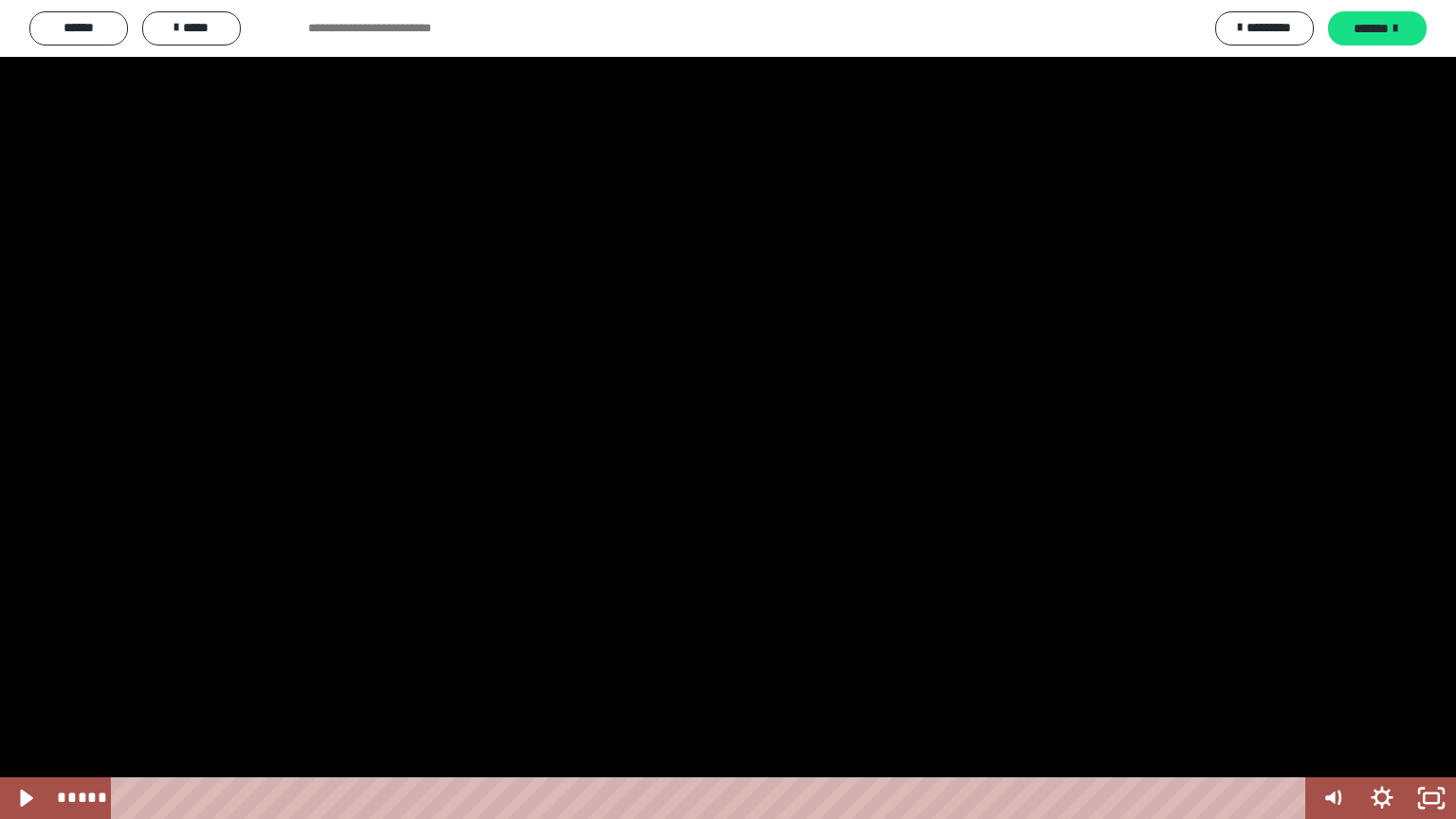 click at bounding box center [728, 410] 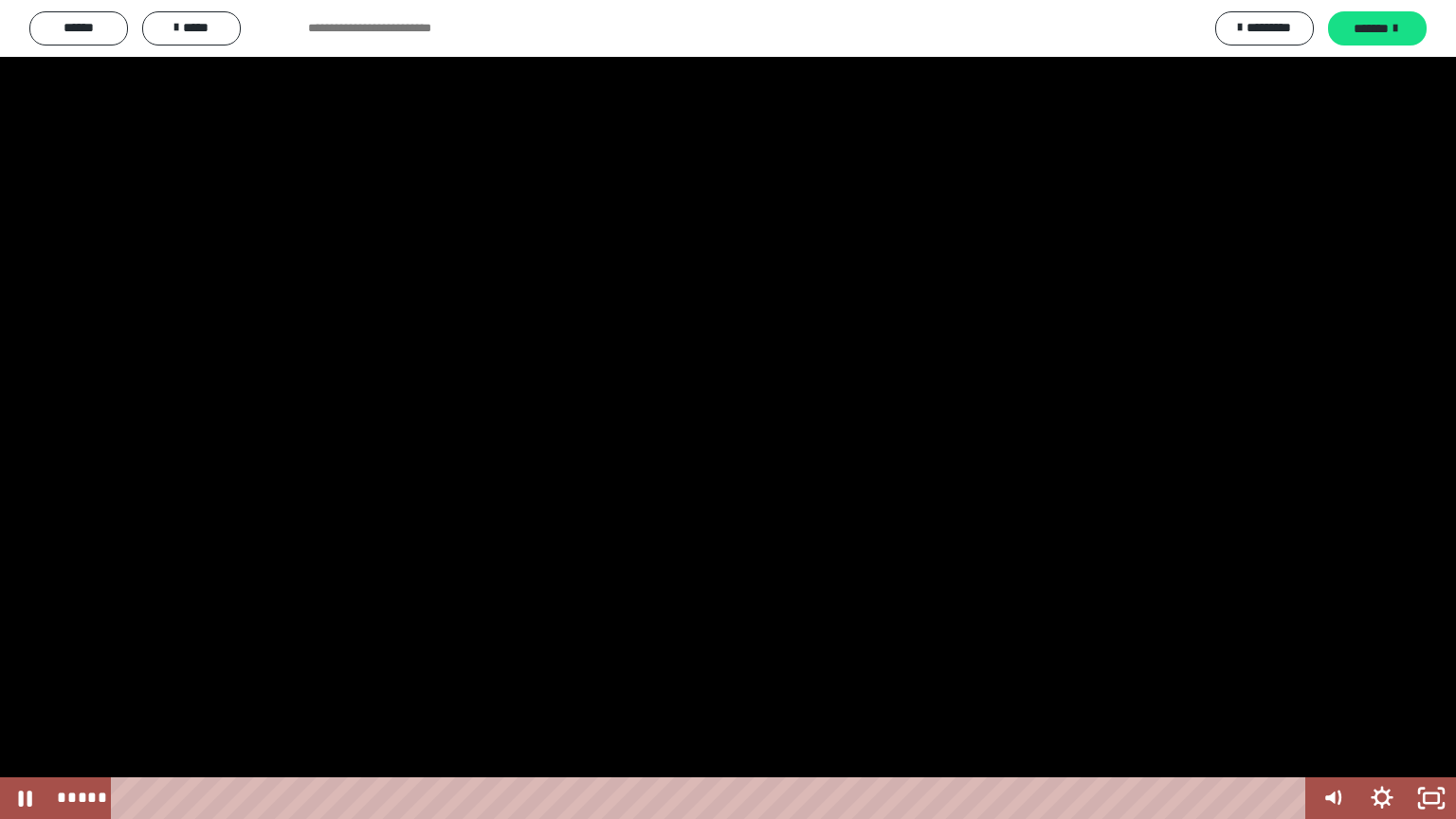 click at bounding box center (728, 410) 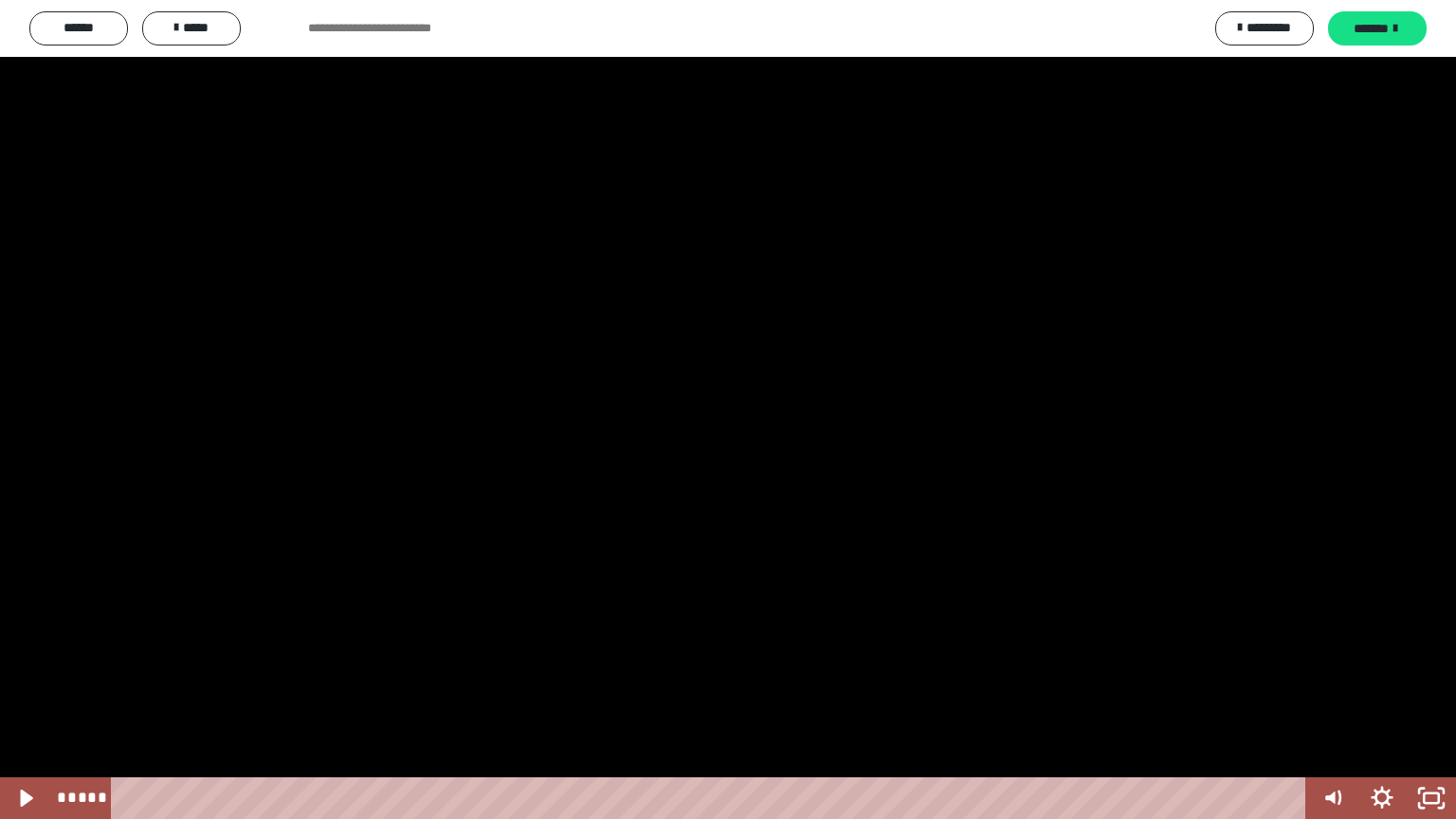 click at bounding box center (728, 410) 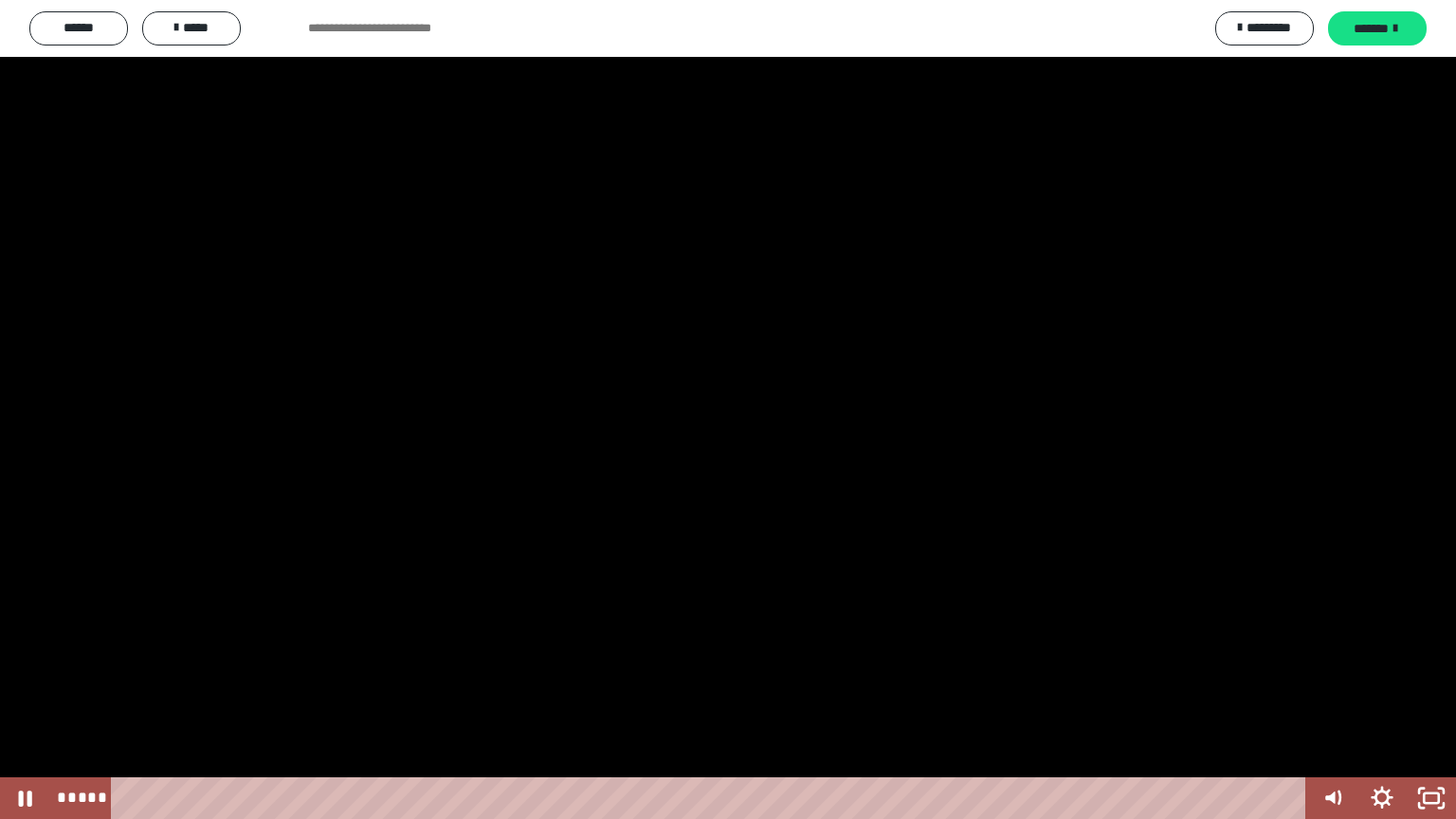 click at bounding box center [728, 410] 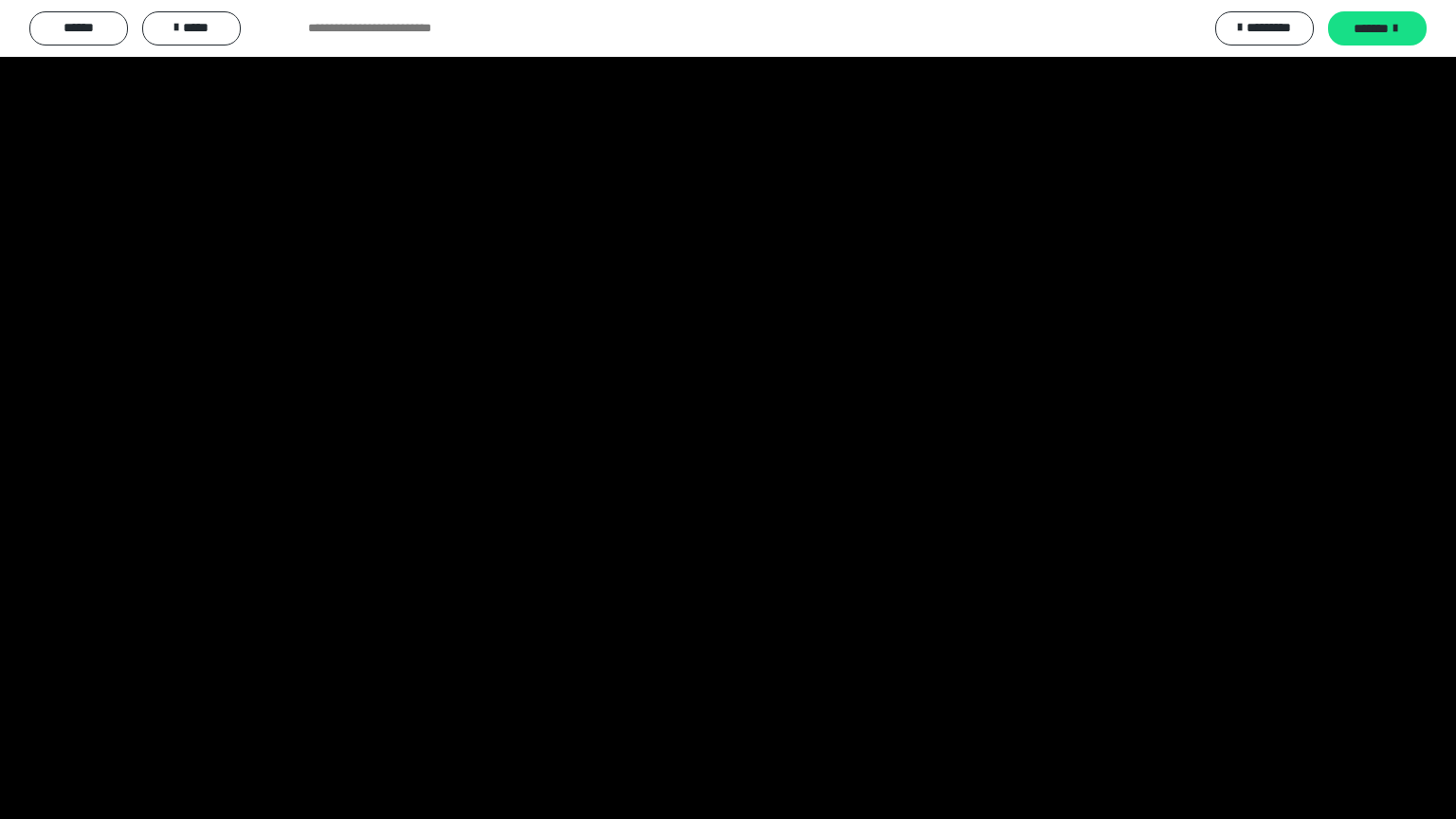 click at bounding box center (728, 410) 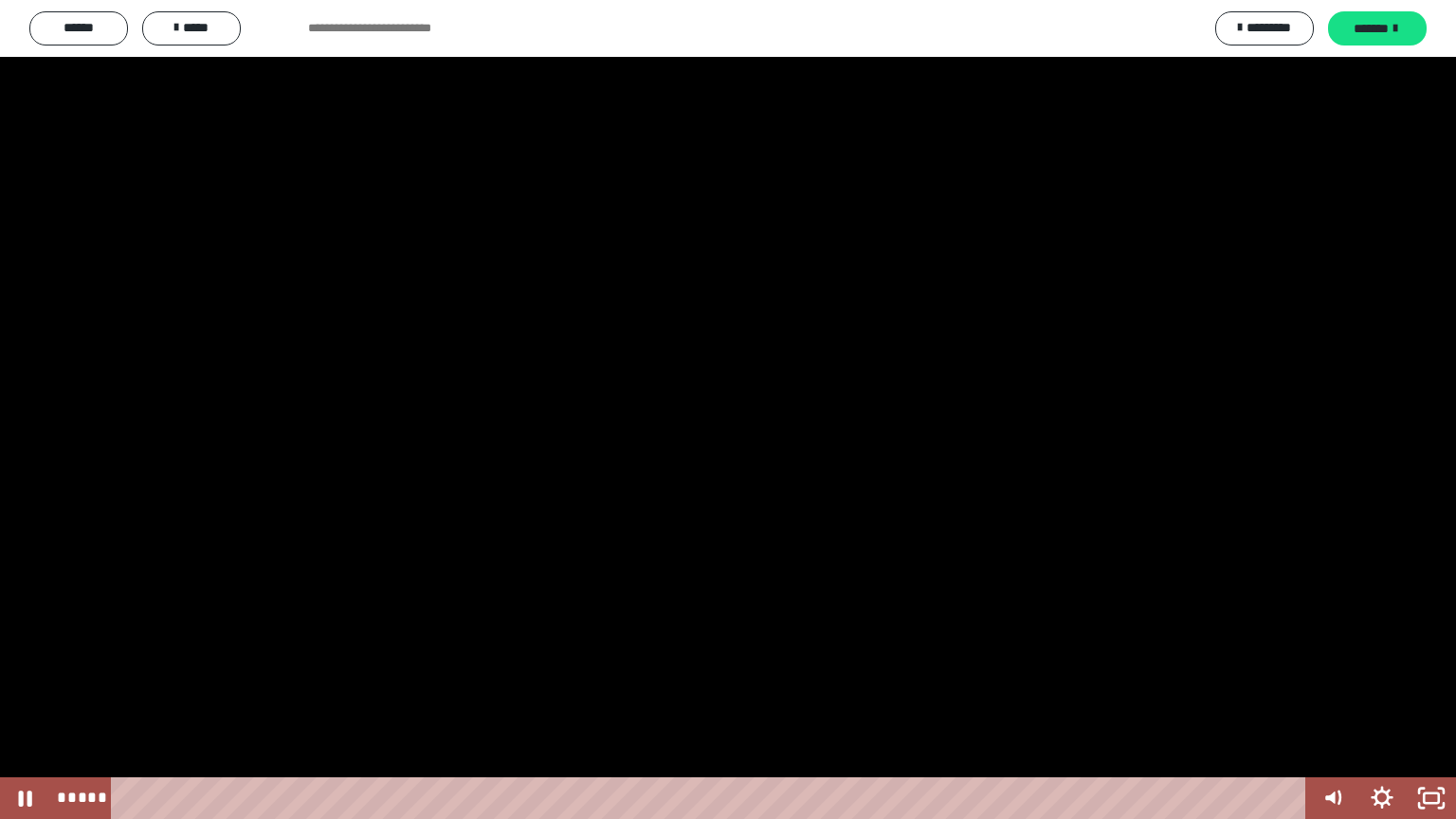 click at bounding box center (728, 410) 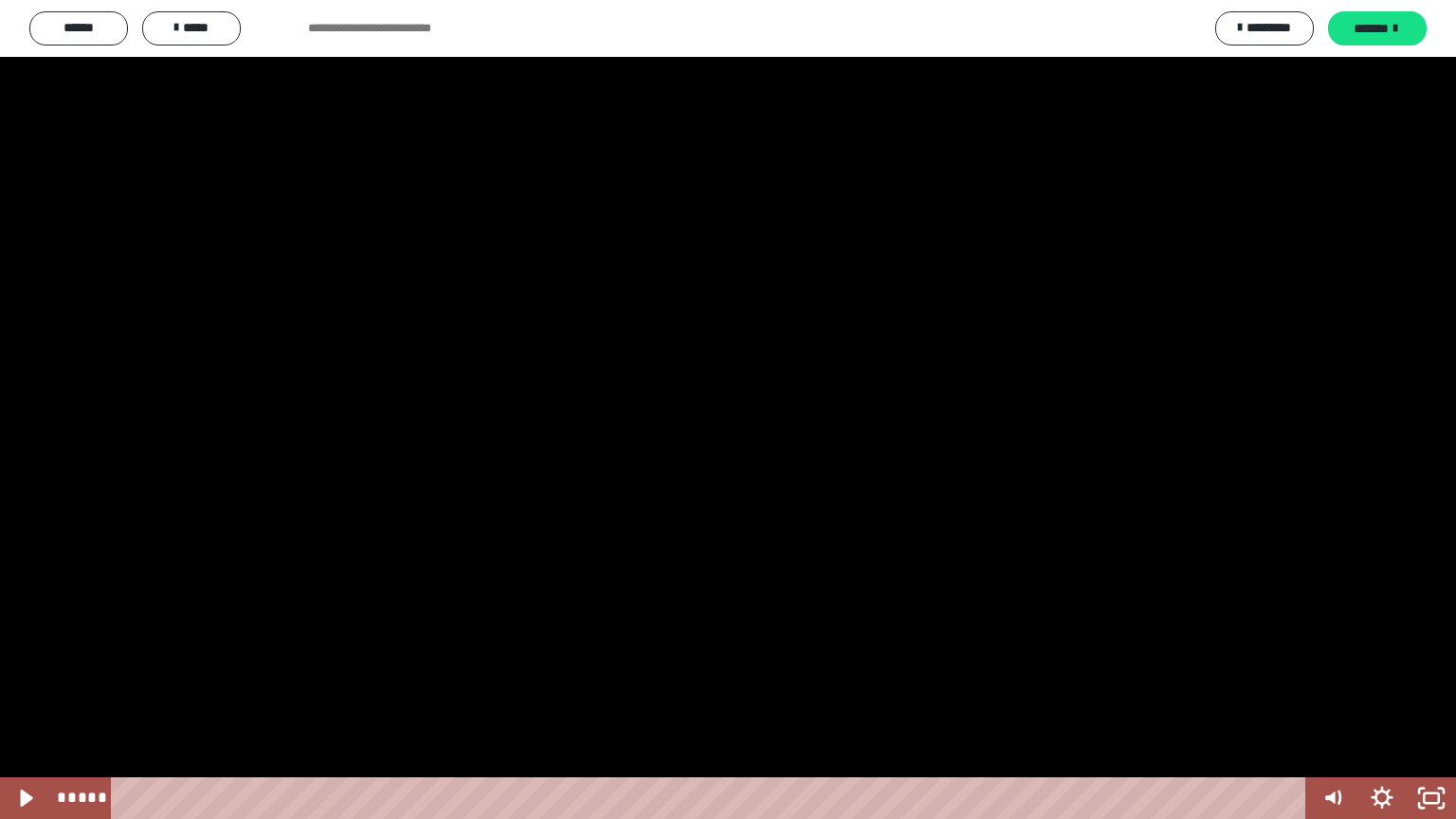 click at bounding box center [728, 410] 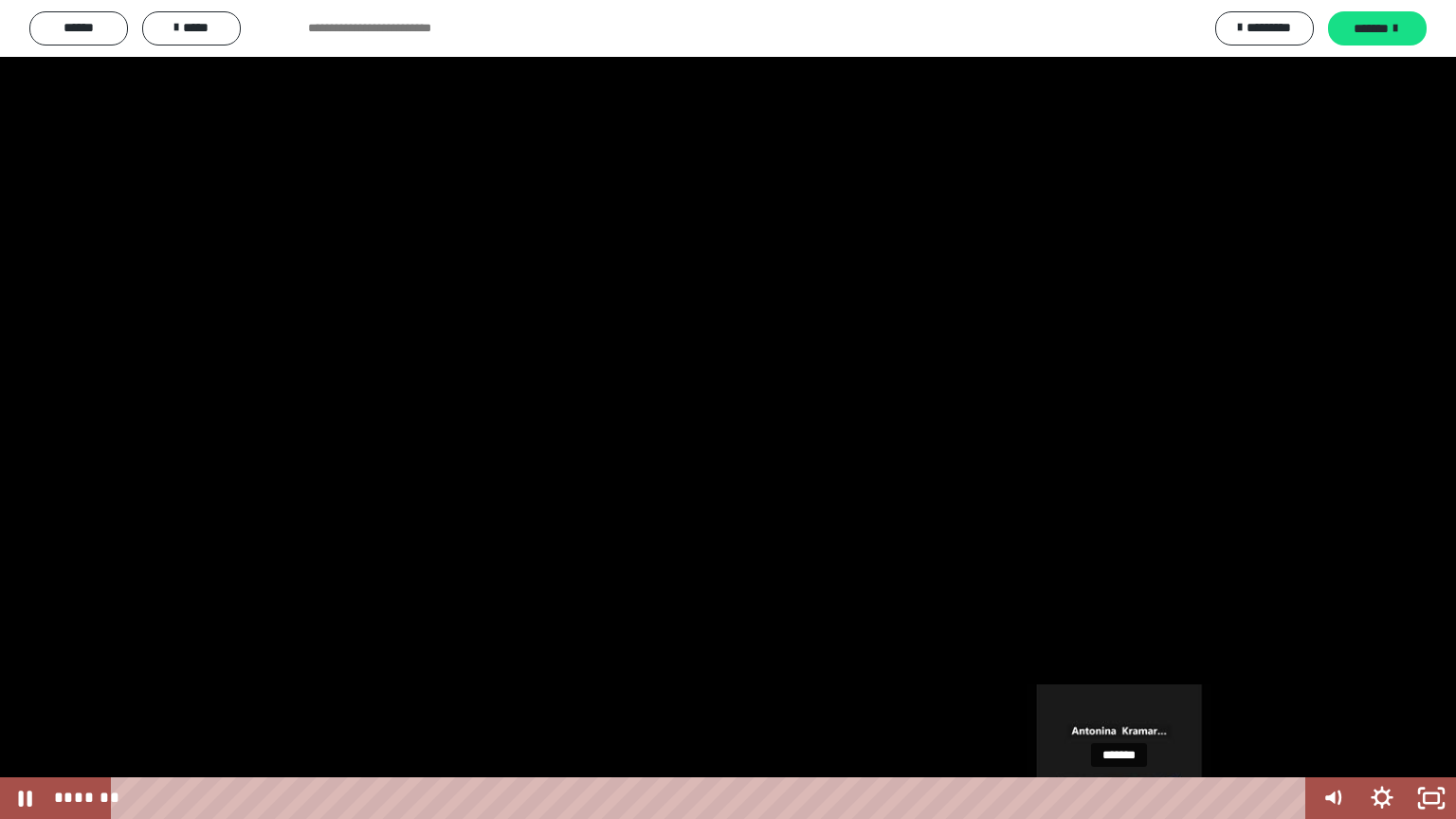 click at bounding box center [1119, 798] 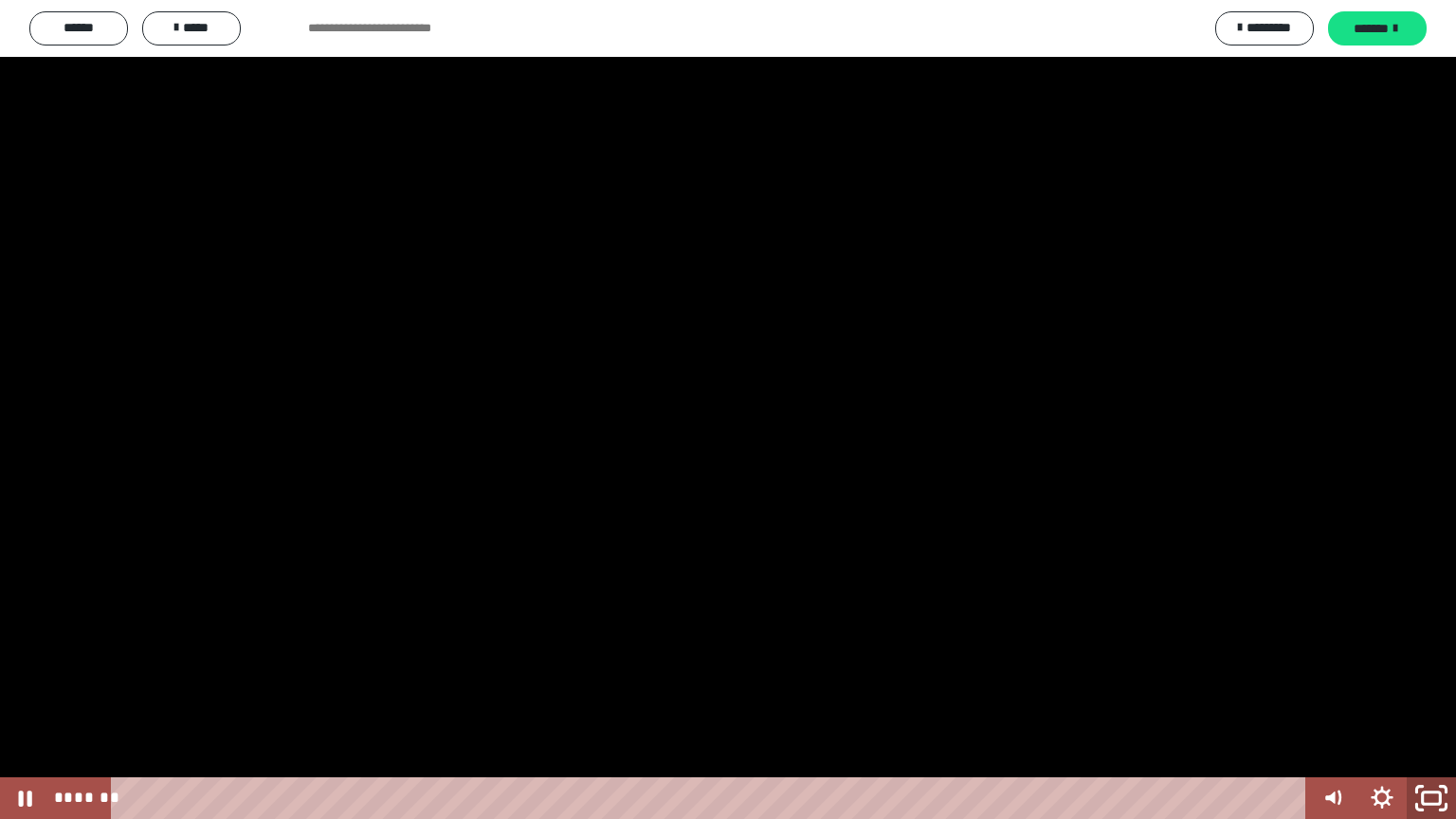 click 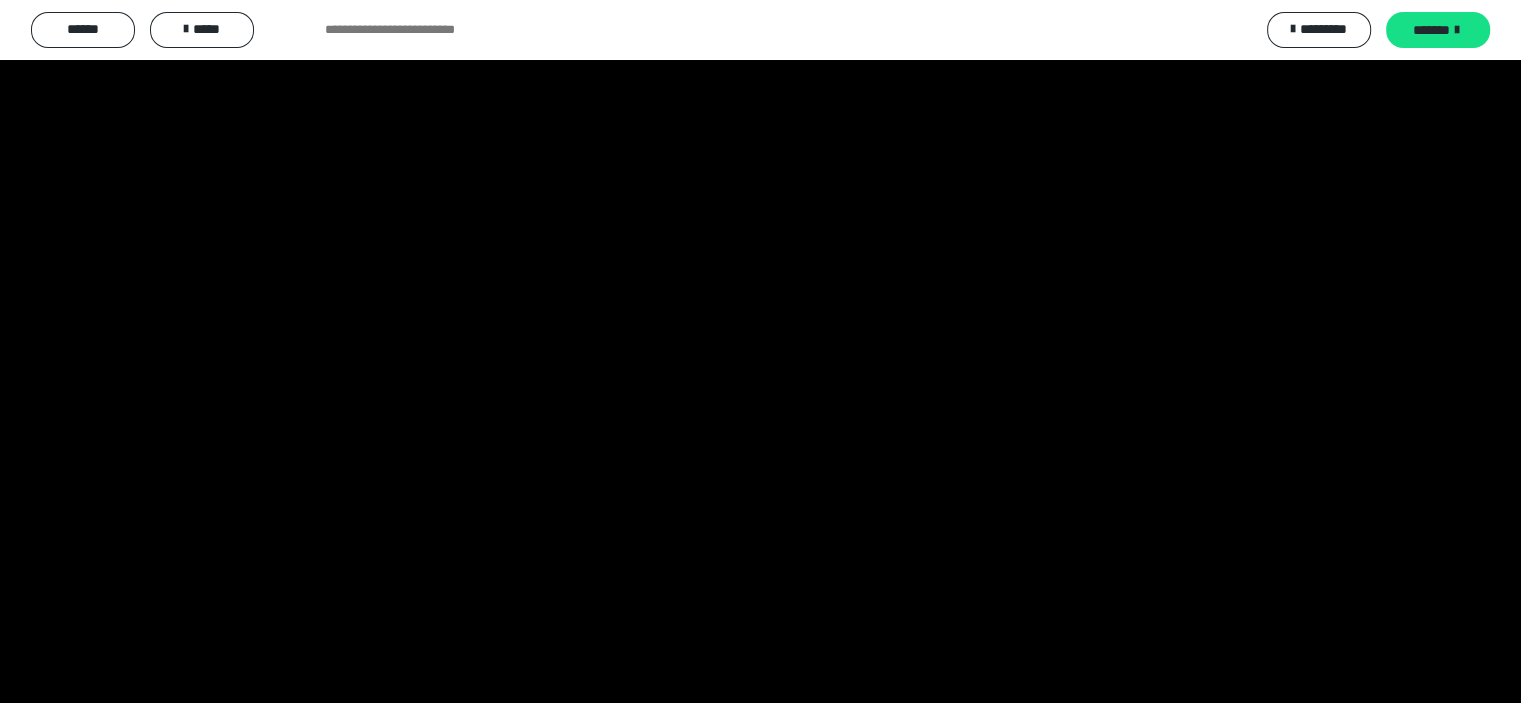scroll, scrollTop: 0, scrollLeft: 0, axis: both 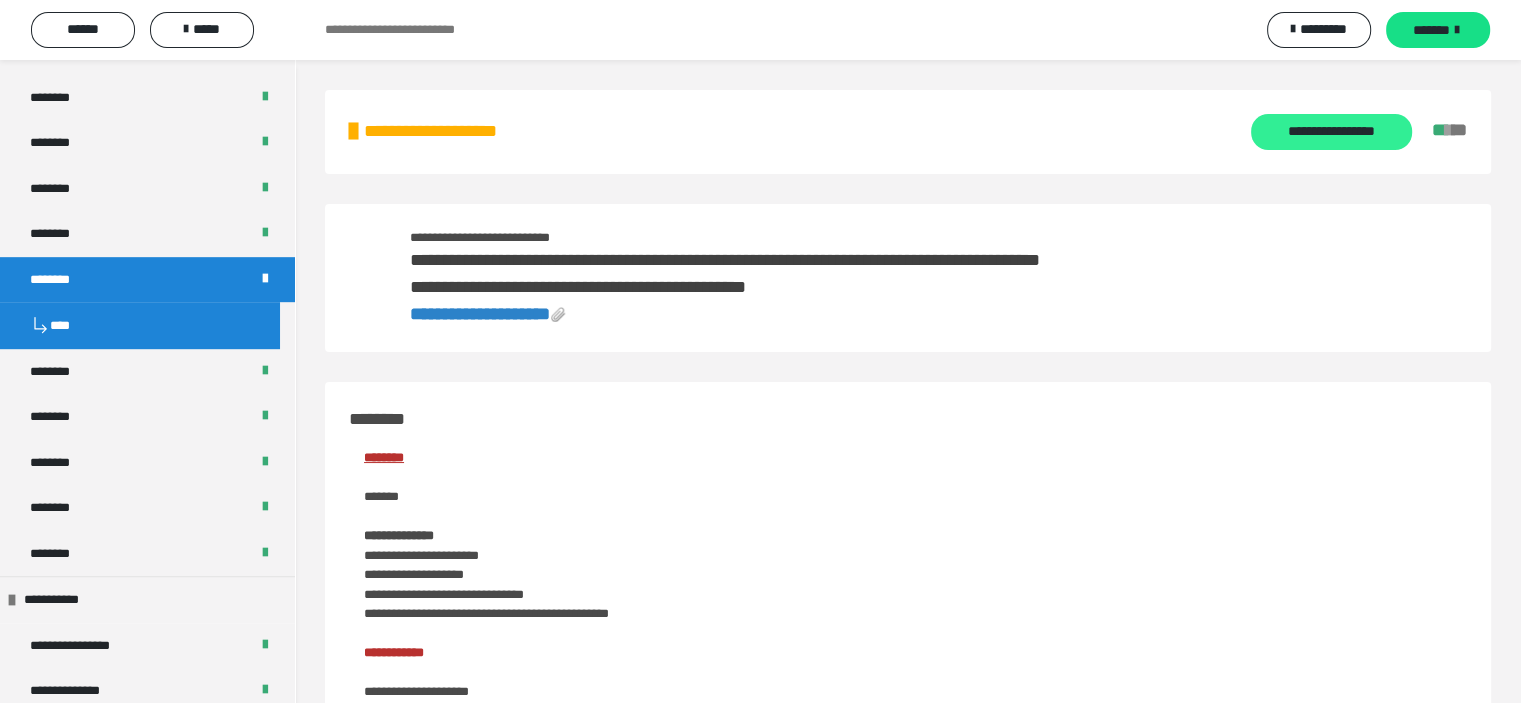 click on "**********" at bounding box center (1331, 132) 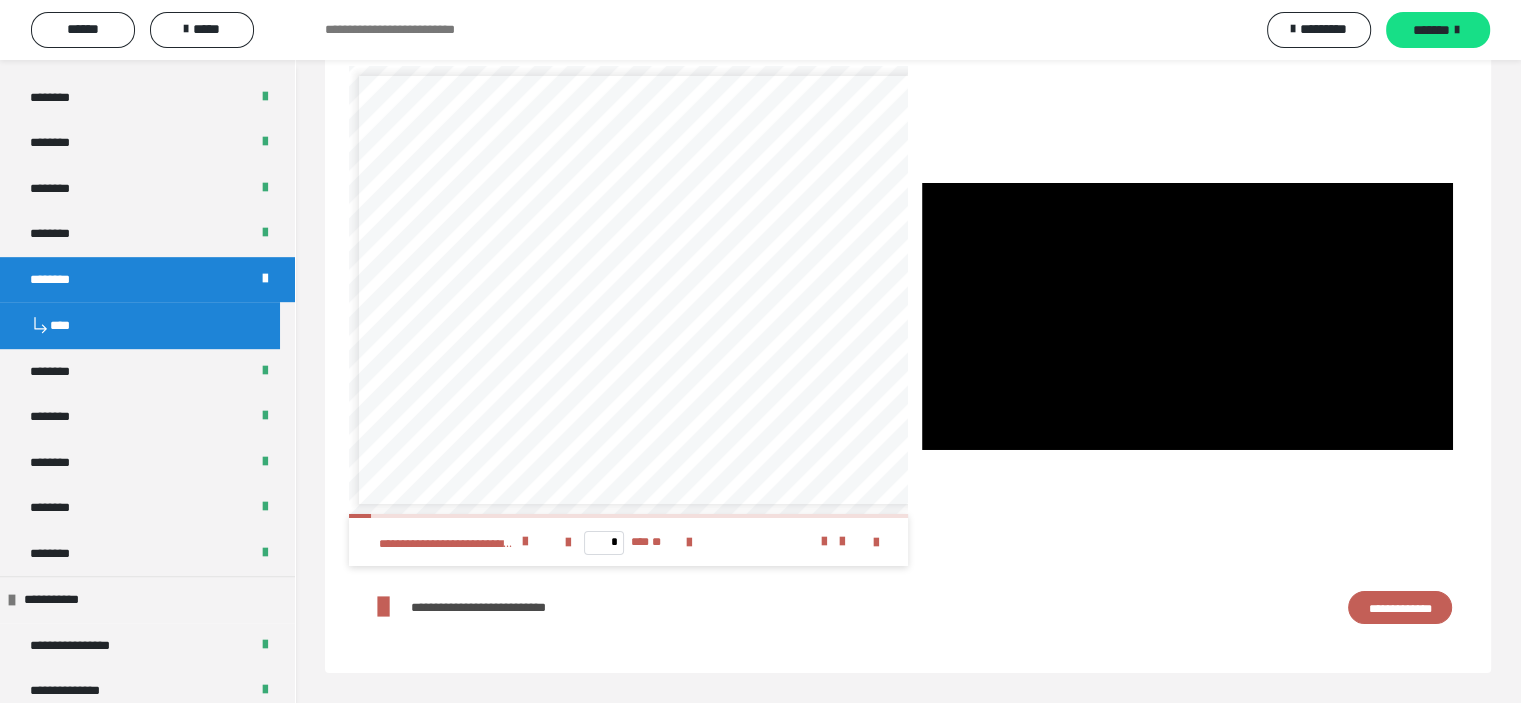 scroll, scrollTop: 7157, scrollLeft: 0, axis: vertical 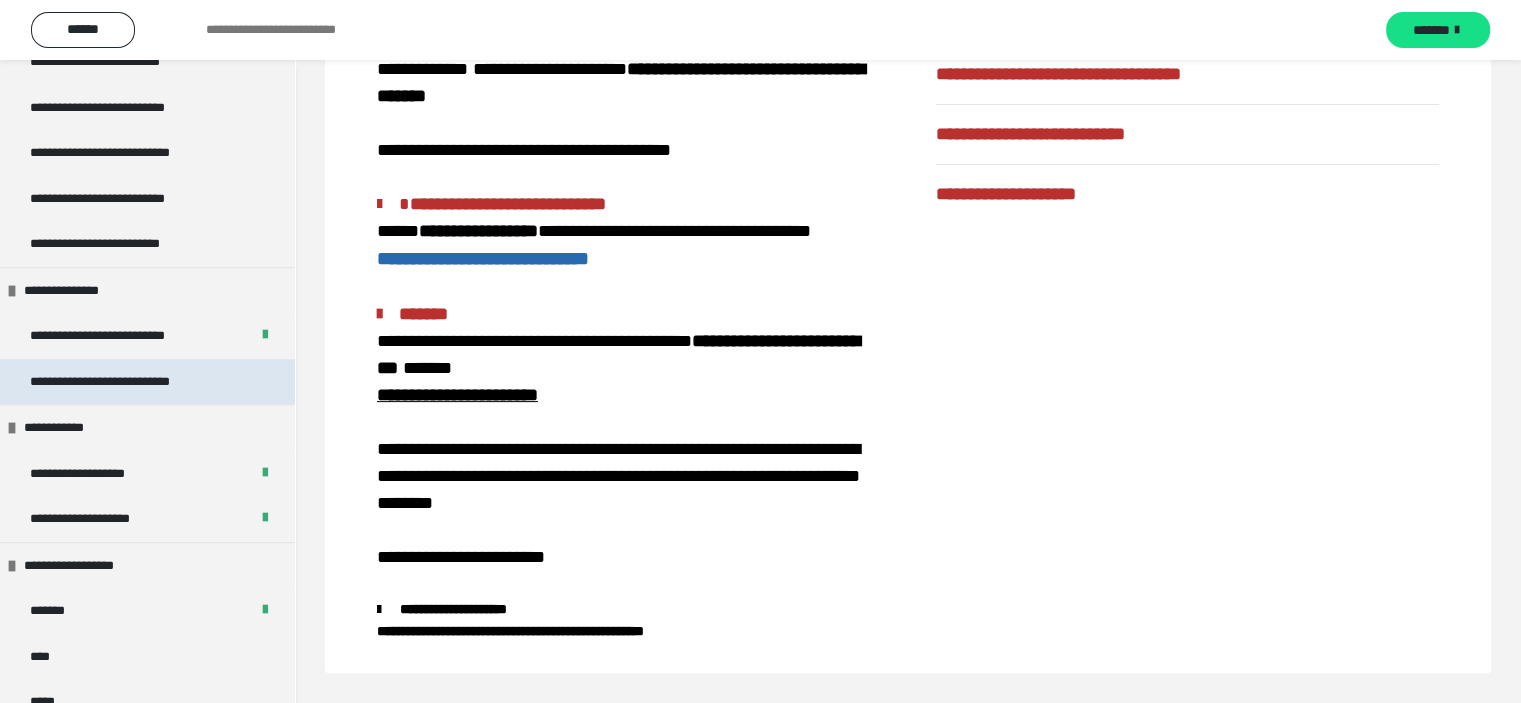 click on "**********" at bounding box center (130, 382) 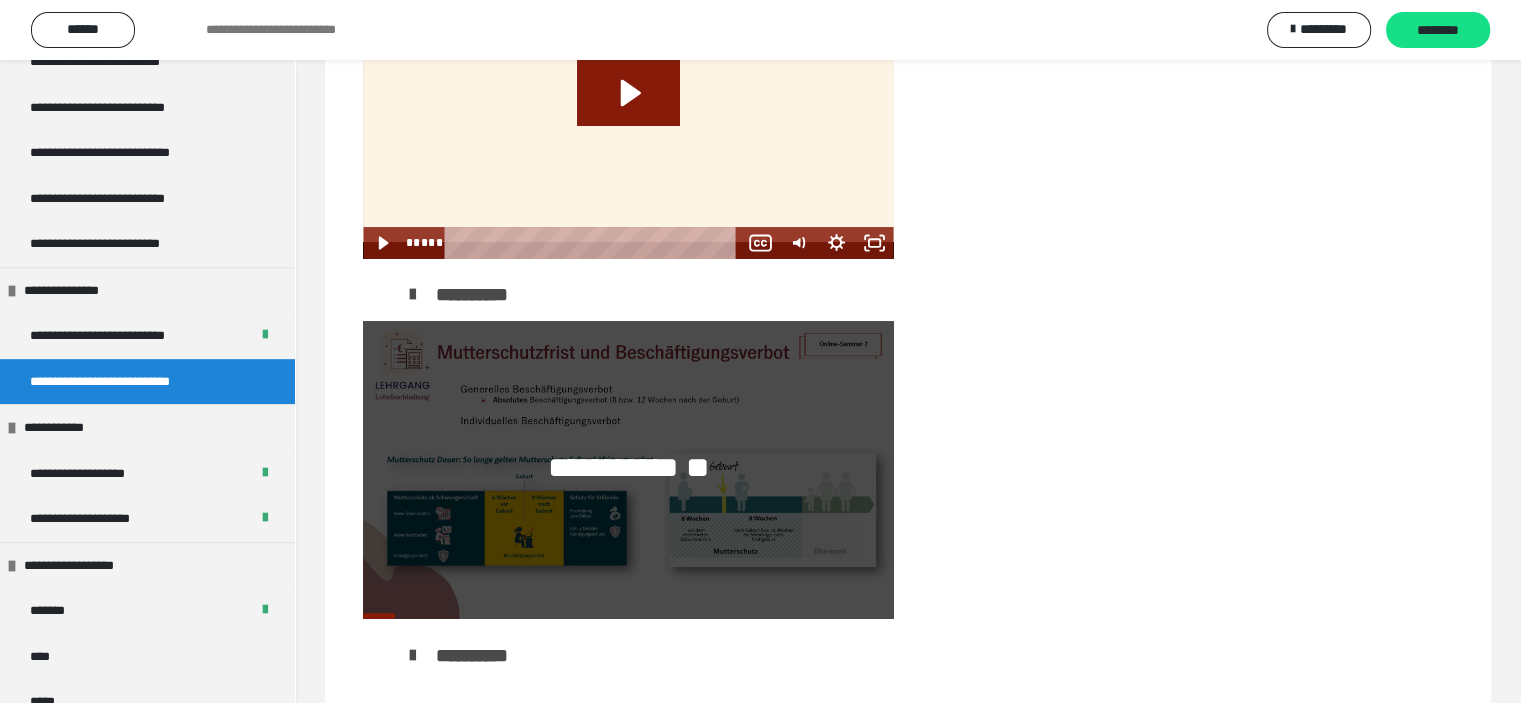 scroll, scrollTop: 294, scrollLeft: 0, axis: vertical 